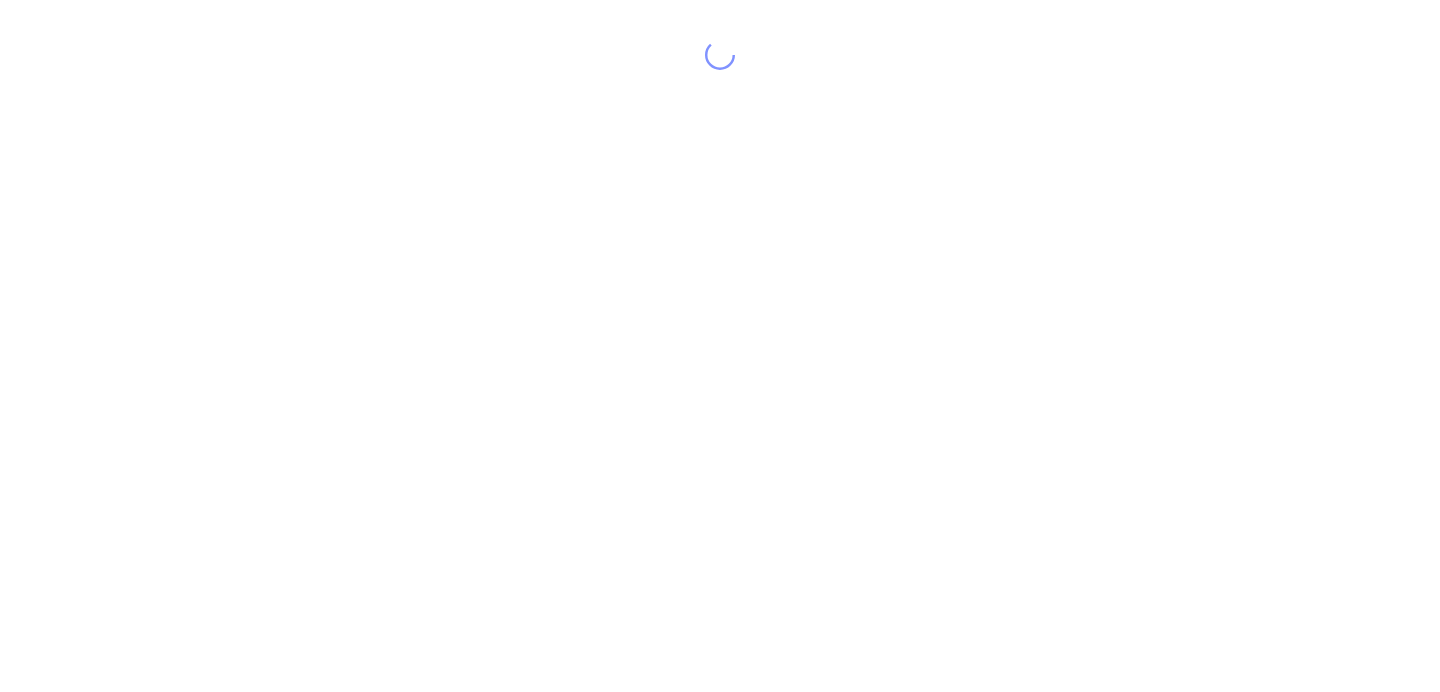 scroll, scrollTop: 0, scrollLeft: 0, axis: both 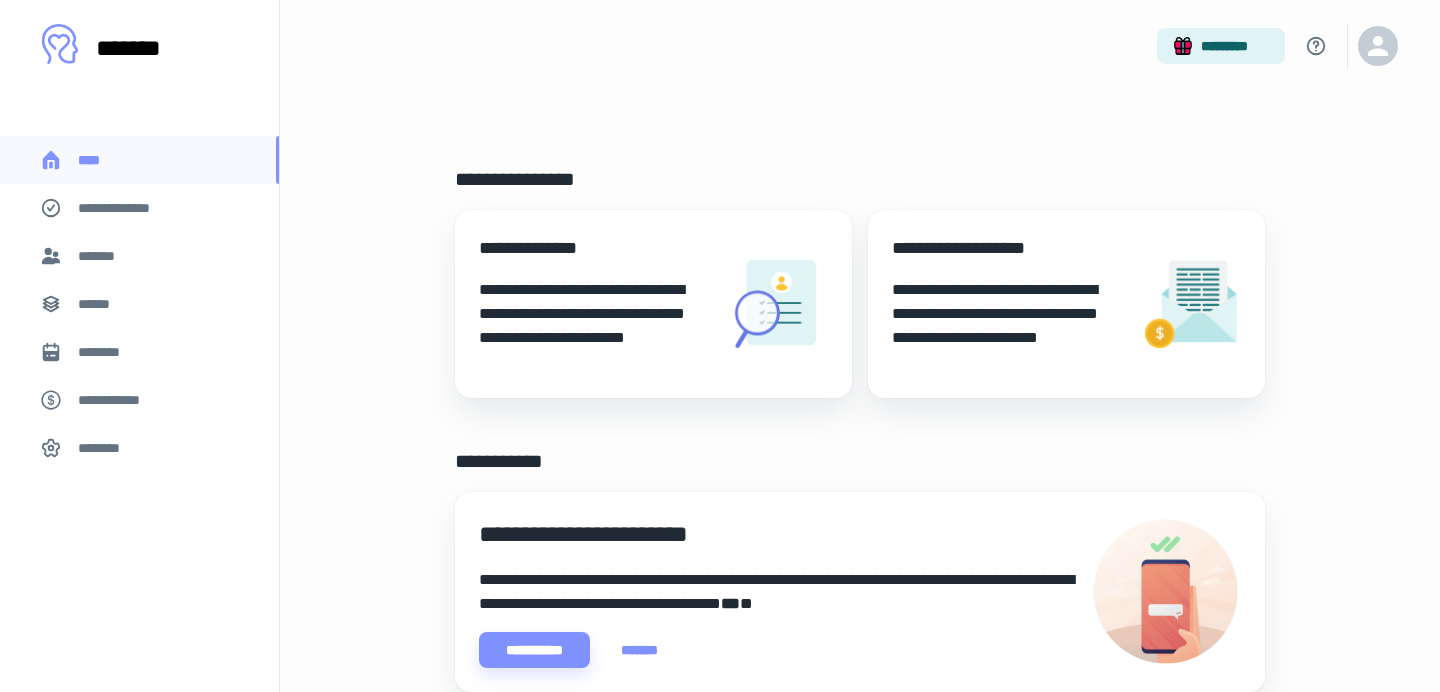 drag, startPoint x: 148, startPoint y: 257, endPoint x: 217, endPoint y: 249, distance: 69.46222 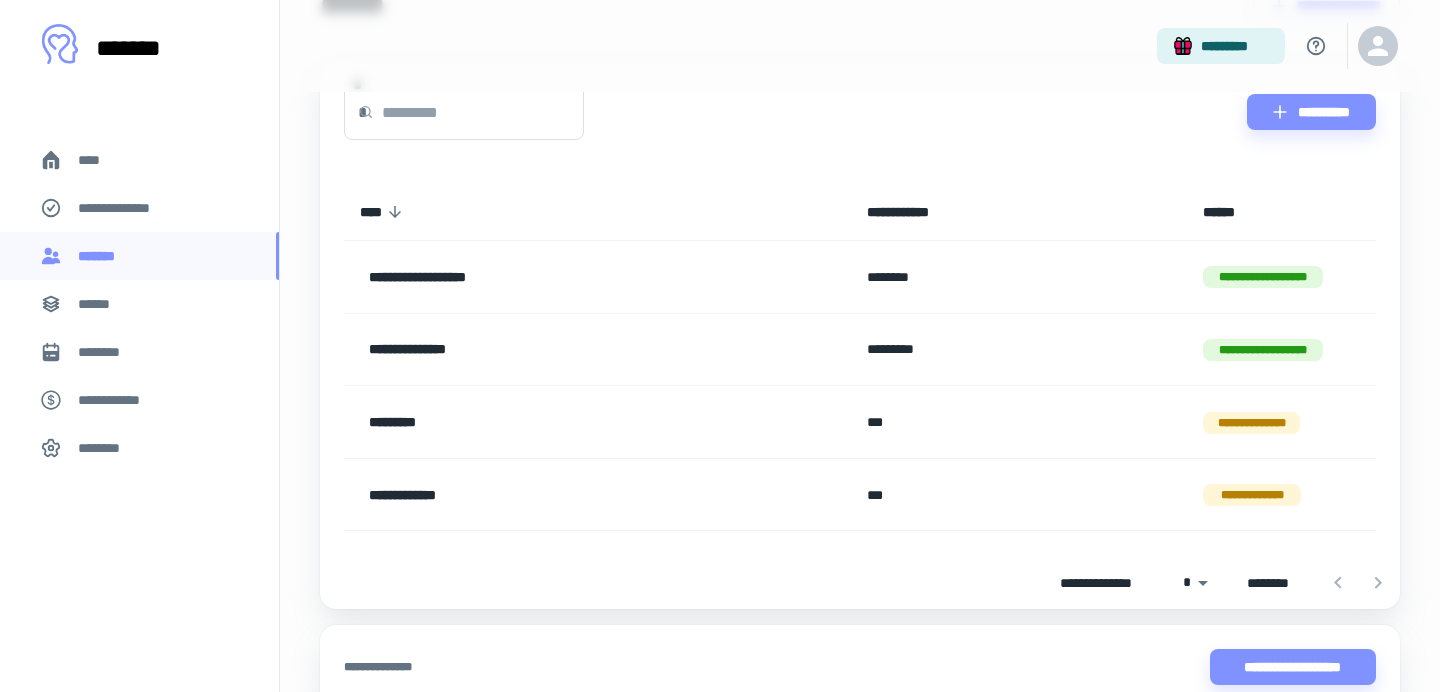 scroll, scrollTop: 225, scrollLeft: 0, axis: vertical 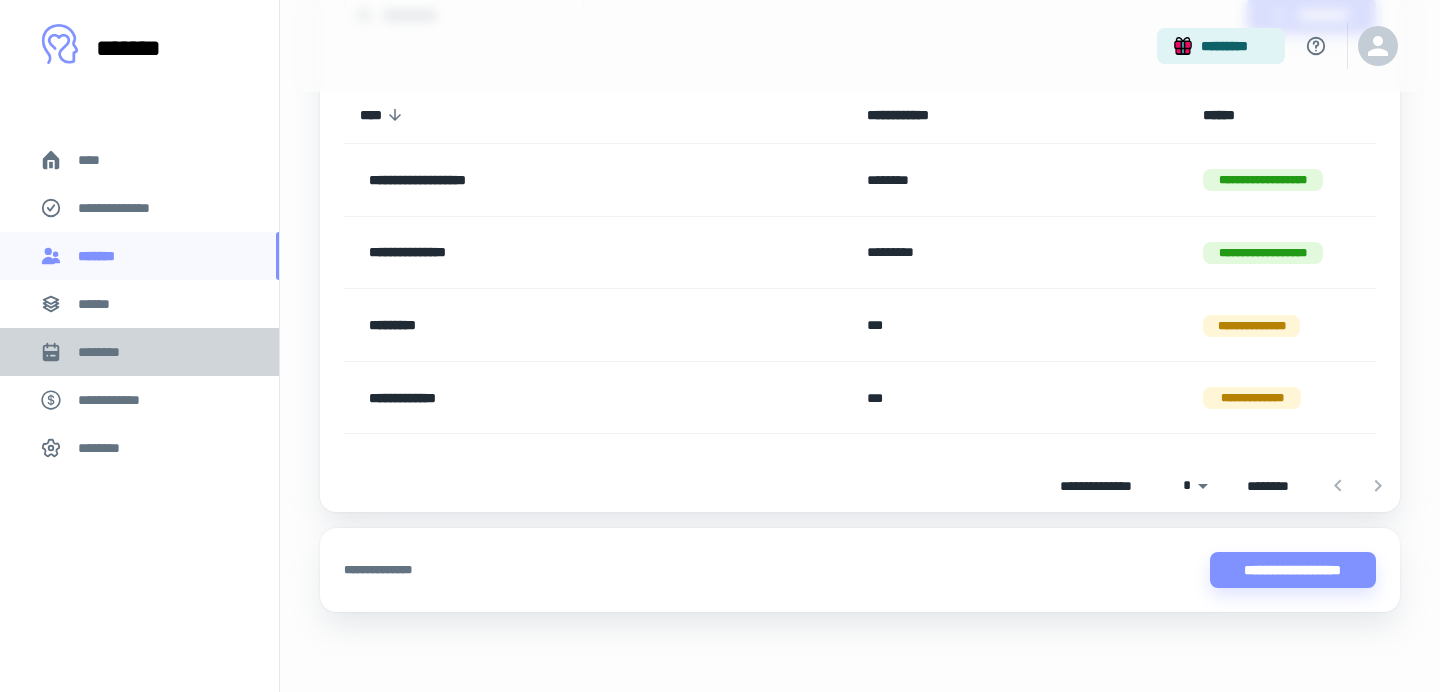 click on "********" at bounding box center (139, 352) 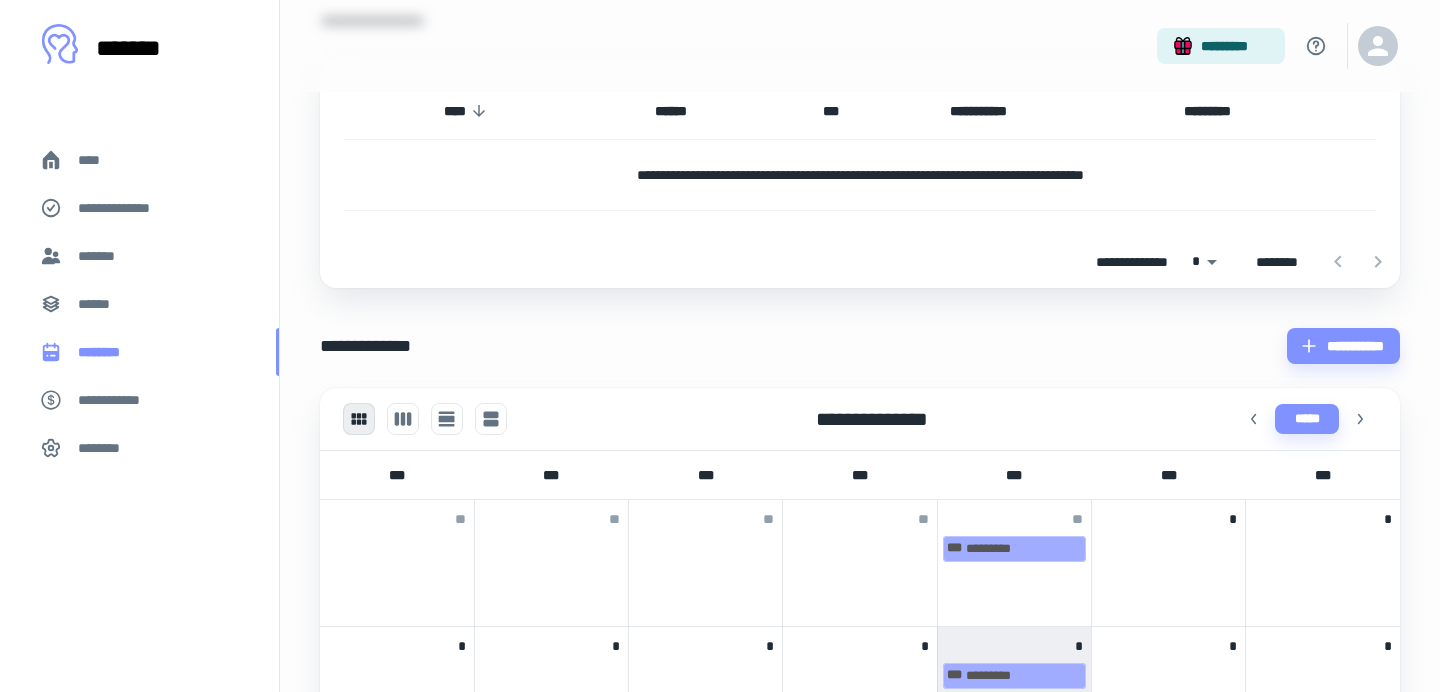 scroll, scrollTop: 0, scrollLeft: 0, axis: both 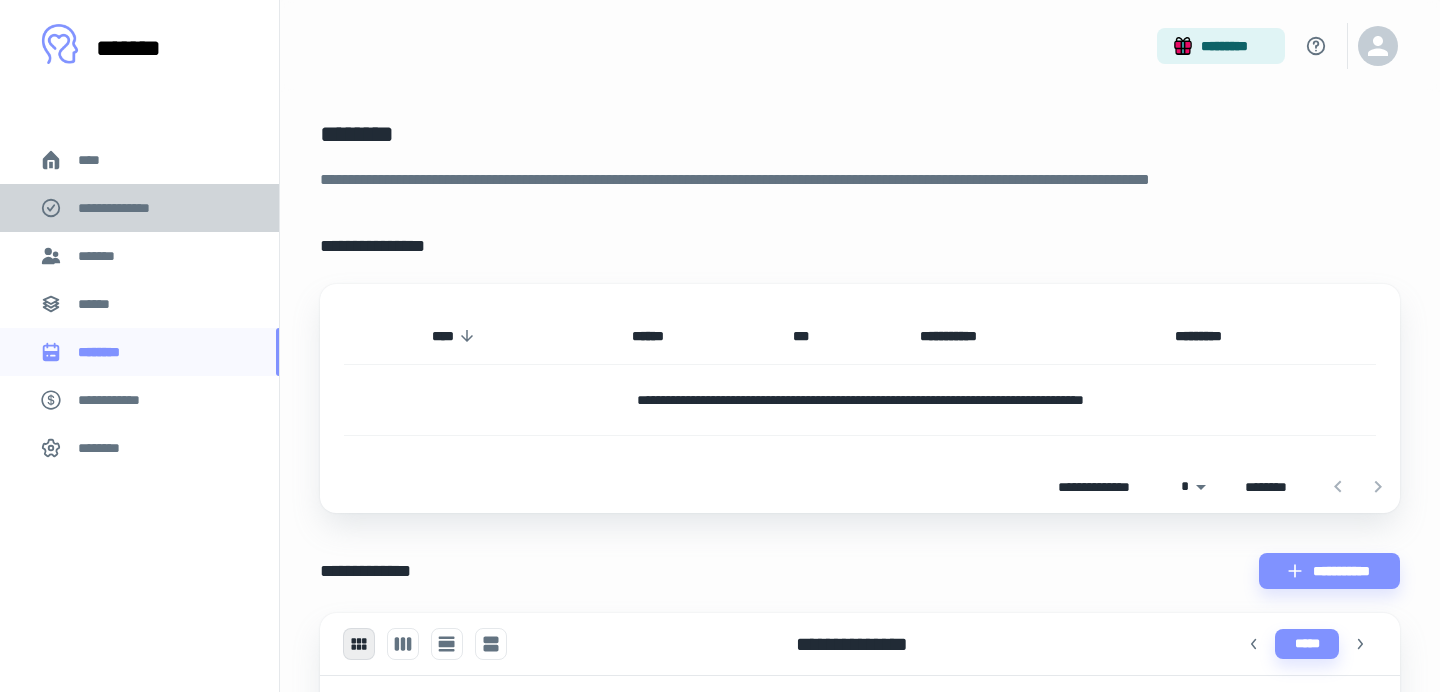 click on "**********" at bounding box center [127, 208] 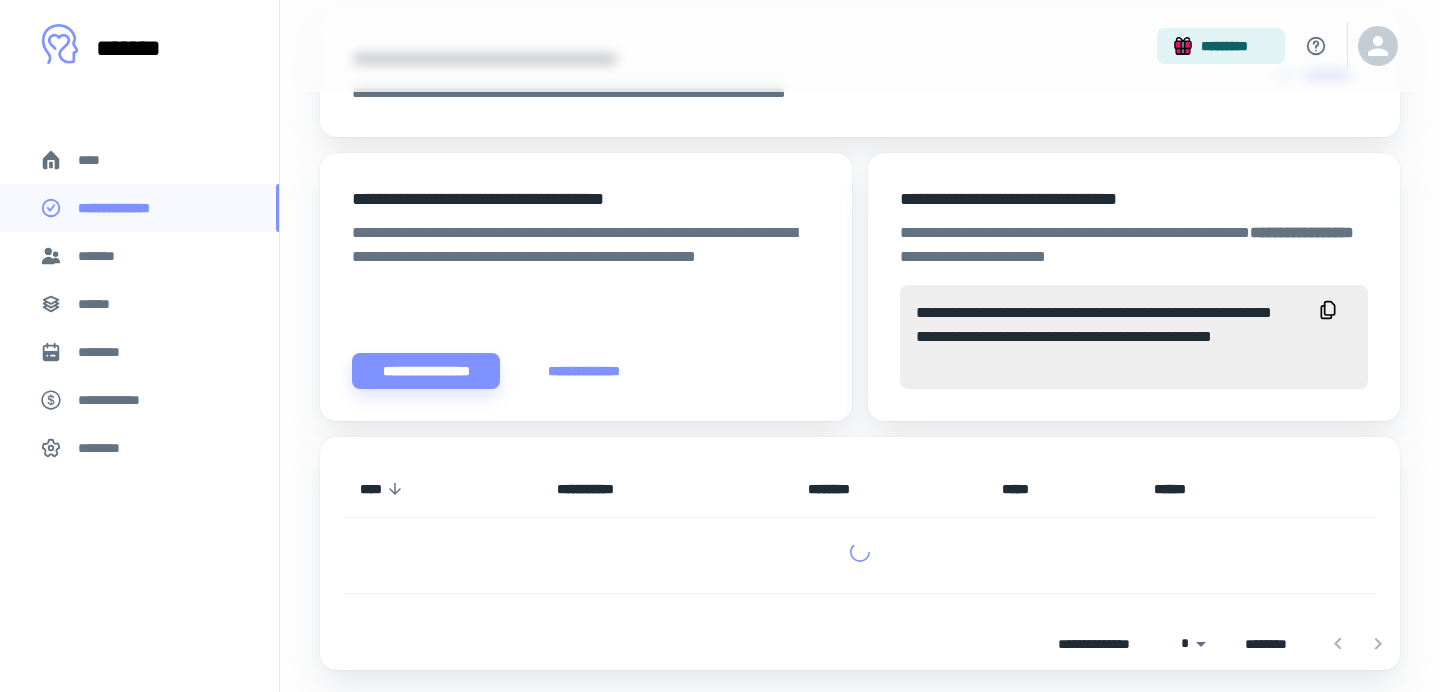 scroll, scrollTop: 644, scrollLeft: 0, axis: vertical 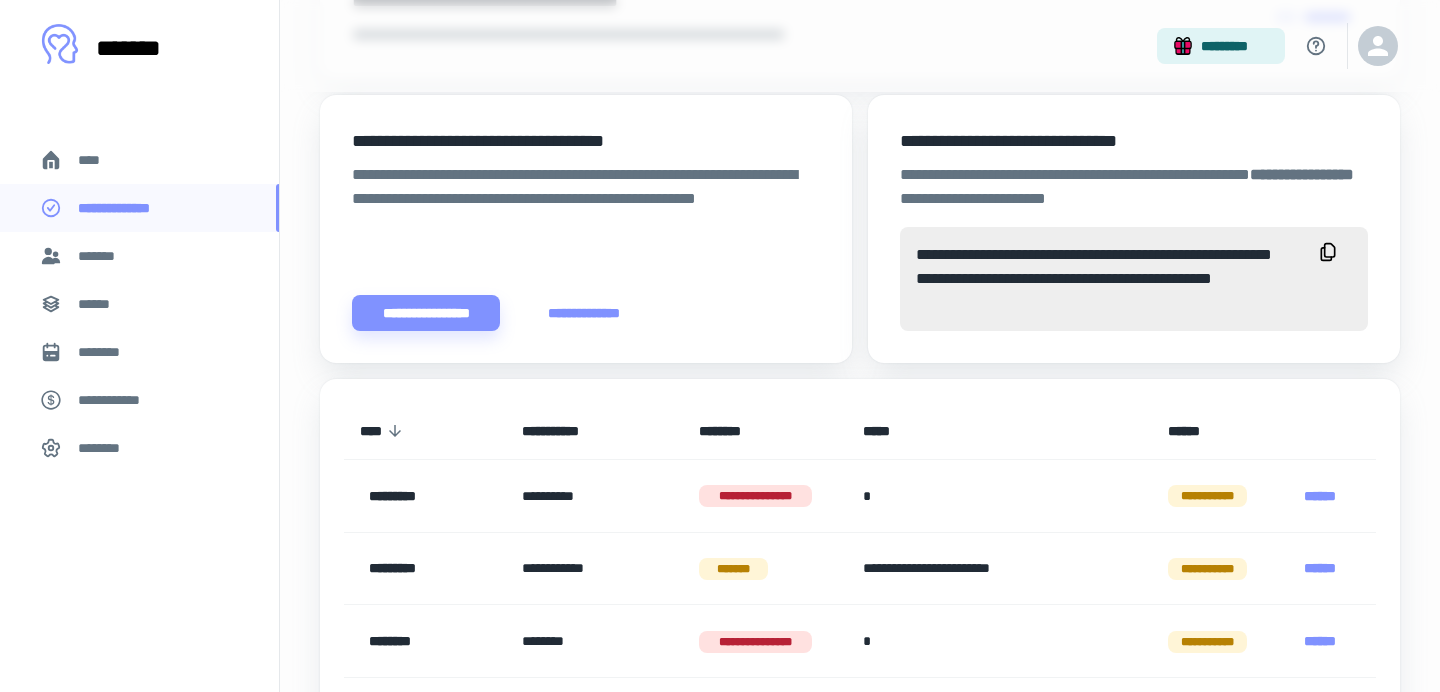 click on "*******" at bounding box center [139, 256] 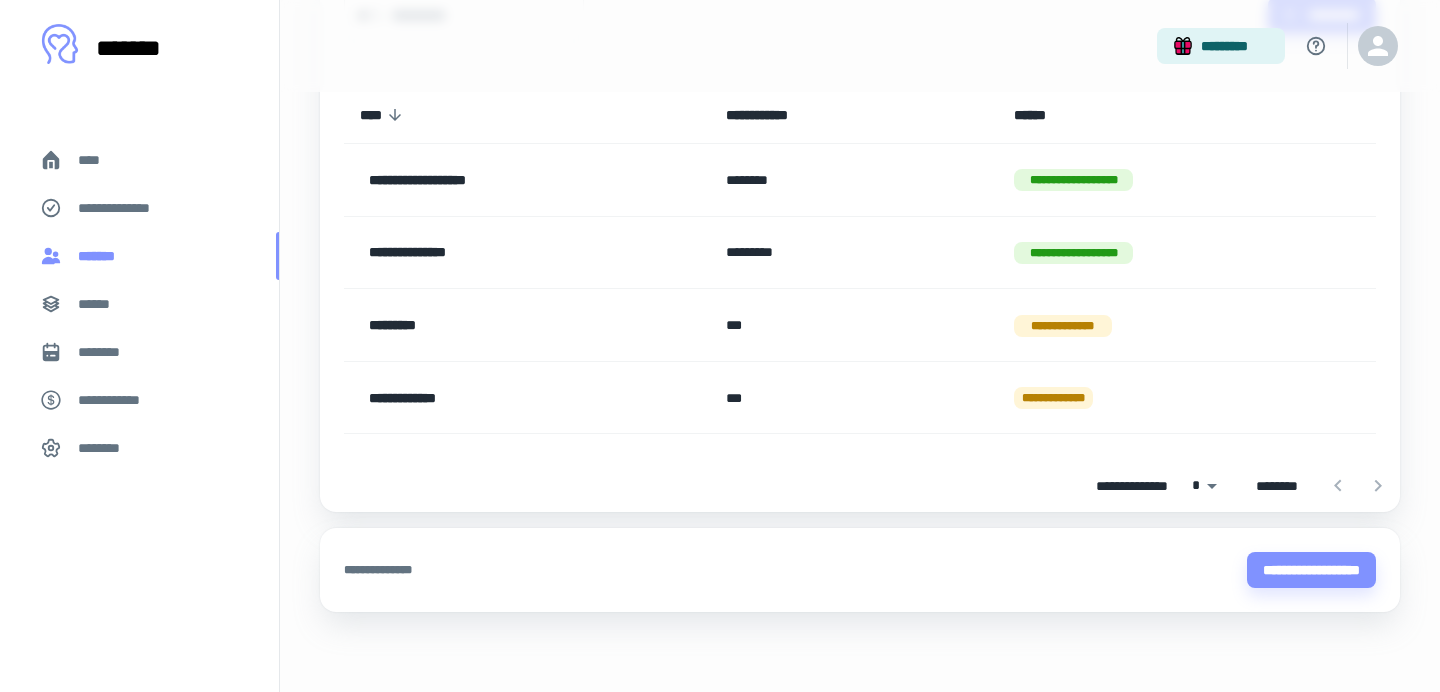 scroll, scrollTop: 0, scrollLeft: 0, axis: both 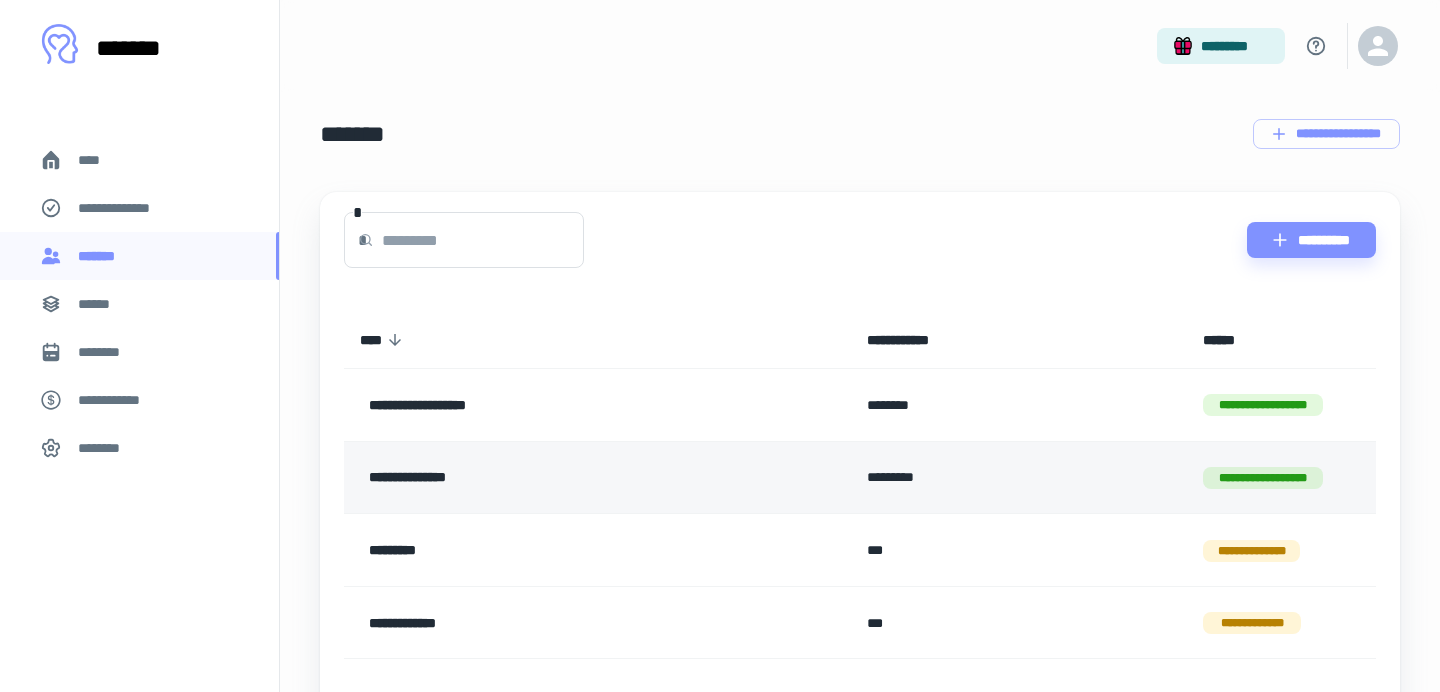 click on "*********" at bounding box center (1019, 477) 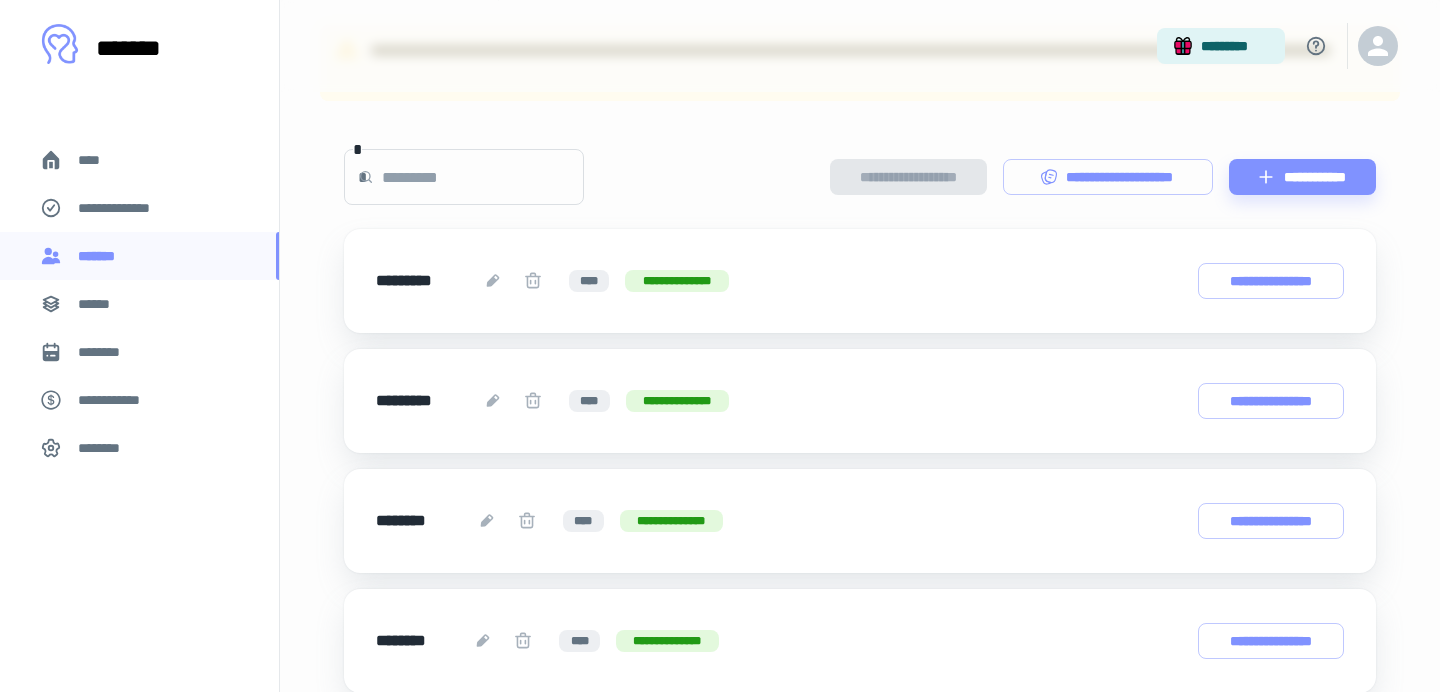 scroll, scrollTop: 0, scrollLeft: 0, axis: both 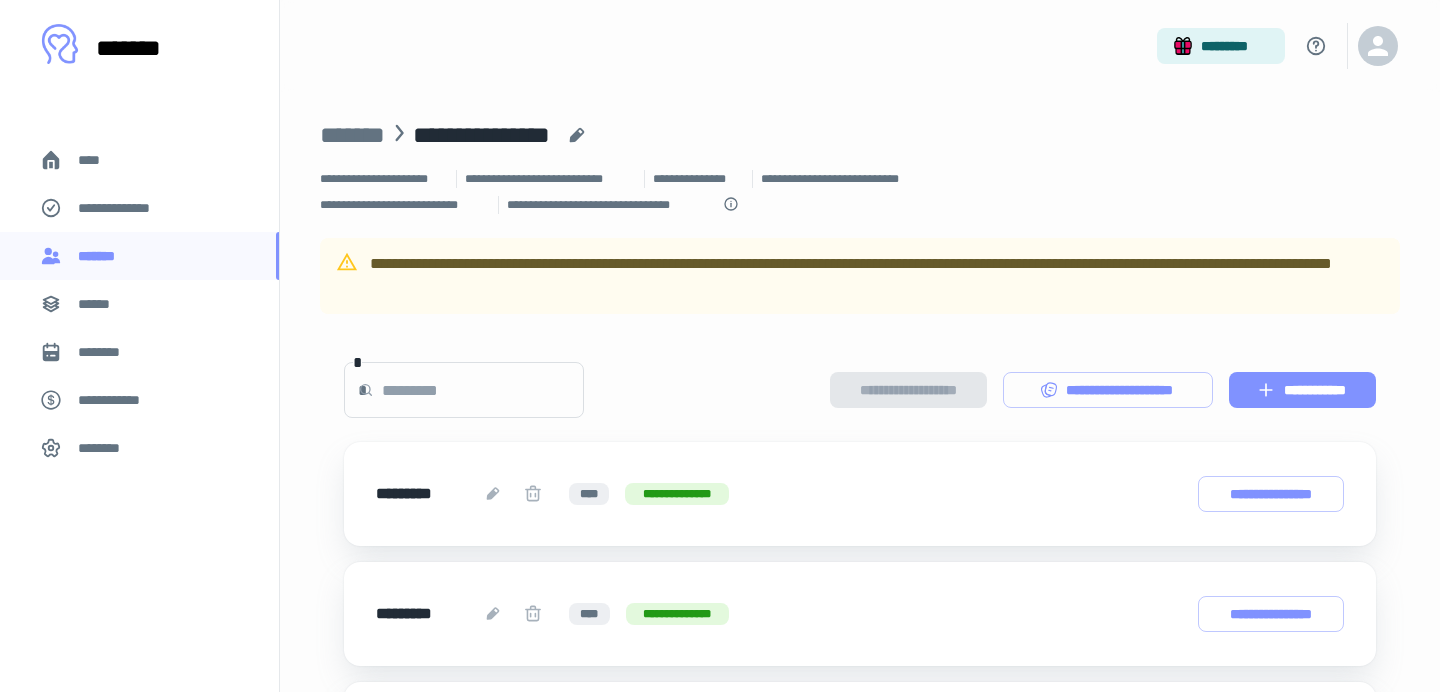 click on "**********" at bounding box center (1302, 390) 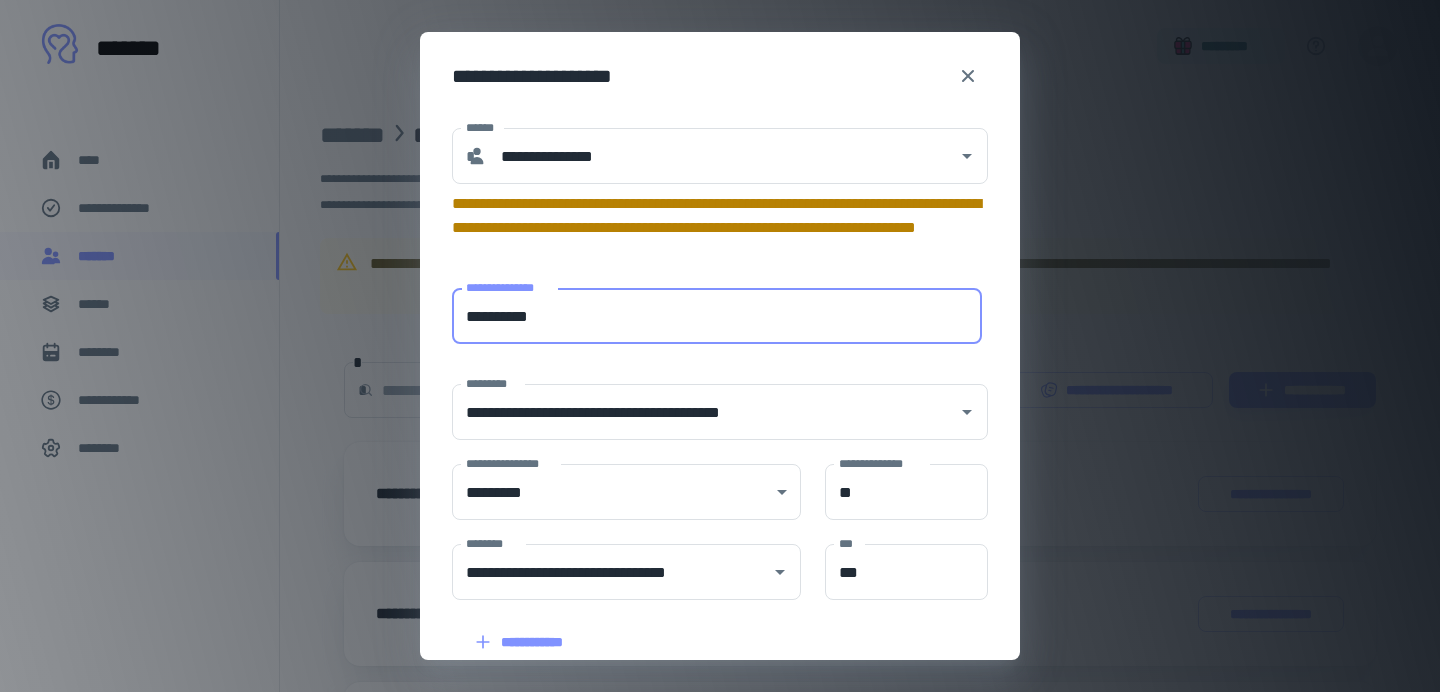 click on "**********" at bounding box center (717, 316) 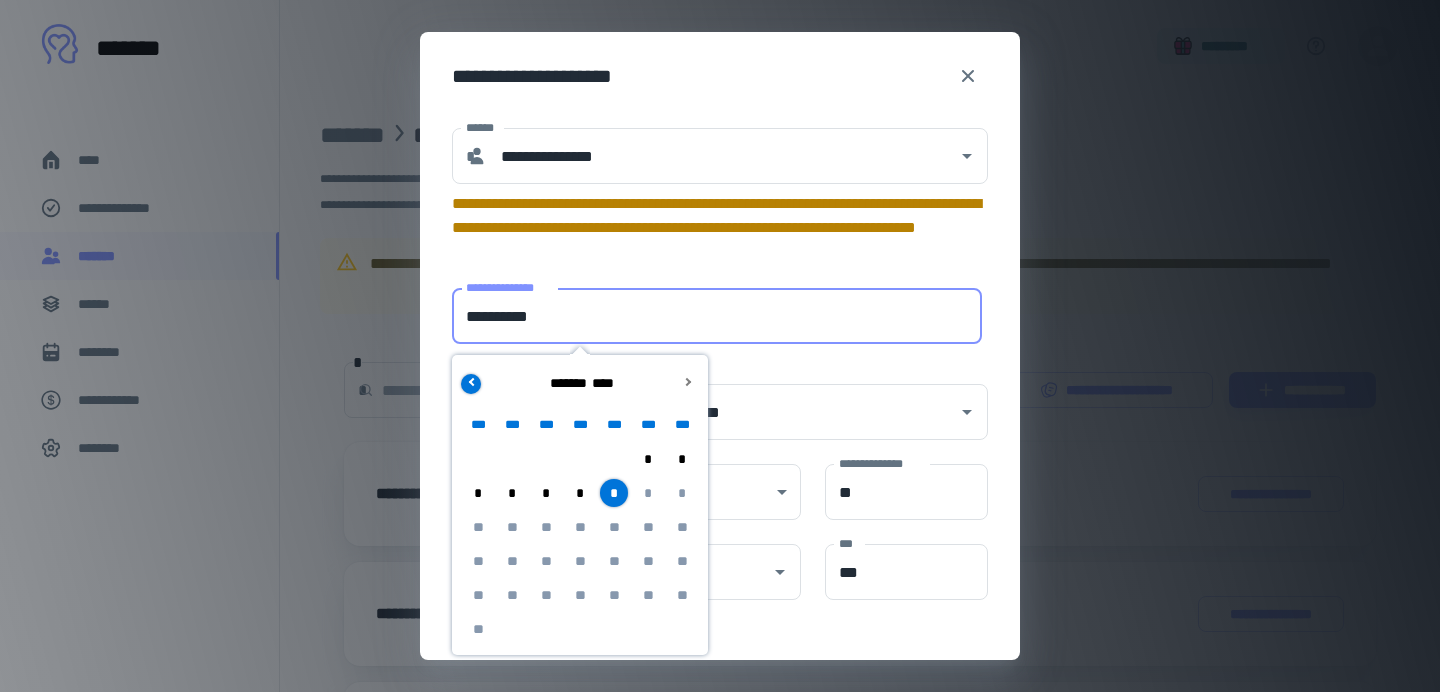click at bounding box center [471, 384] 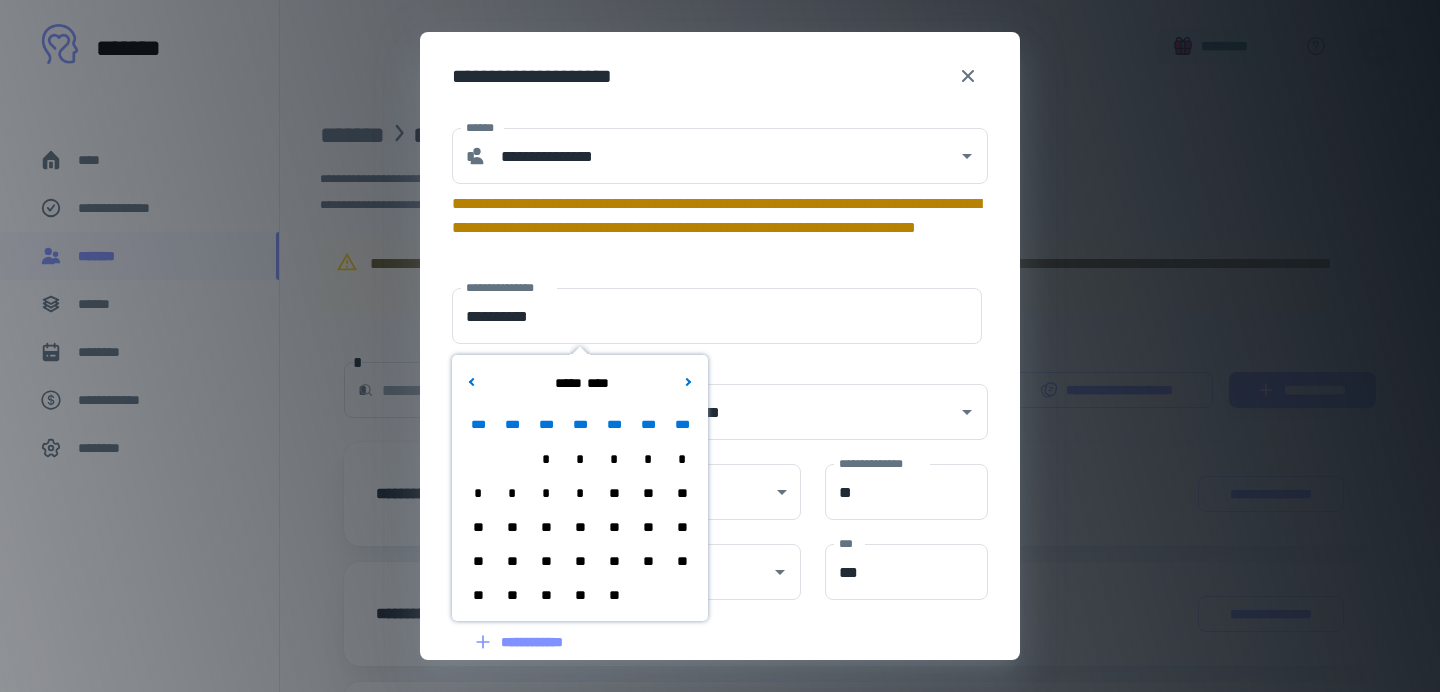 click on "**" at bounding box center (614, 527) 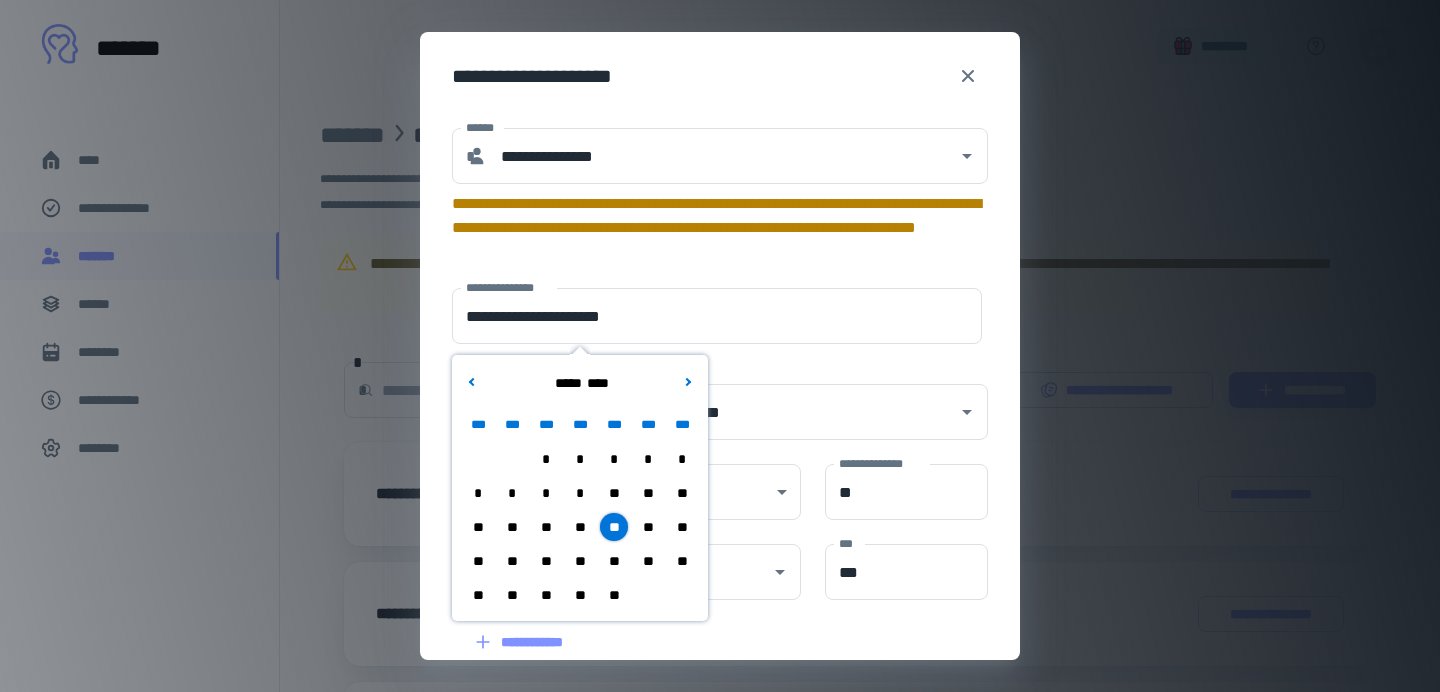 click on "**" at bounding box center [614, 595] 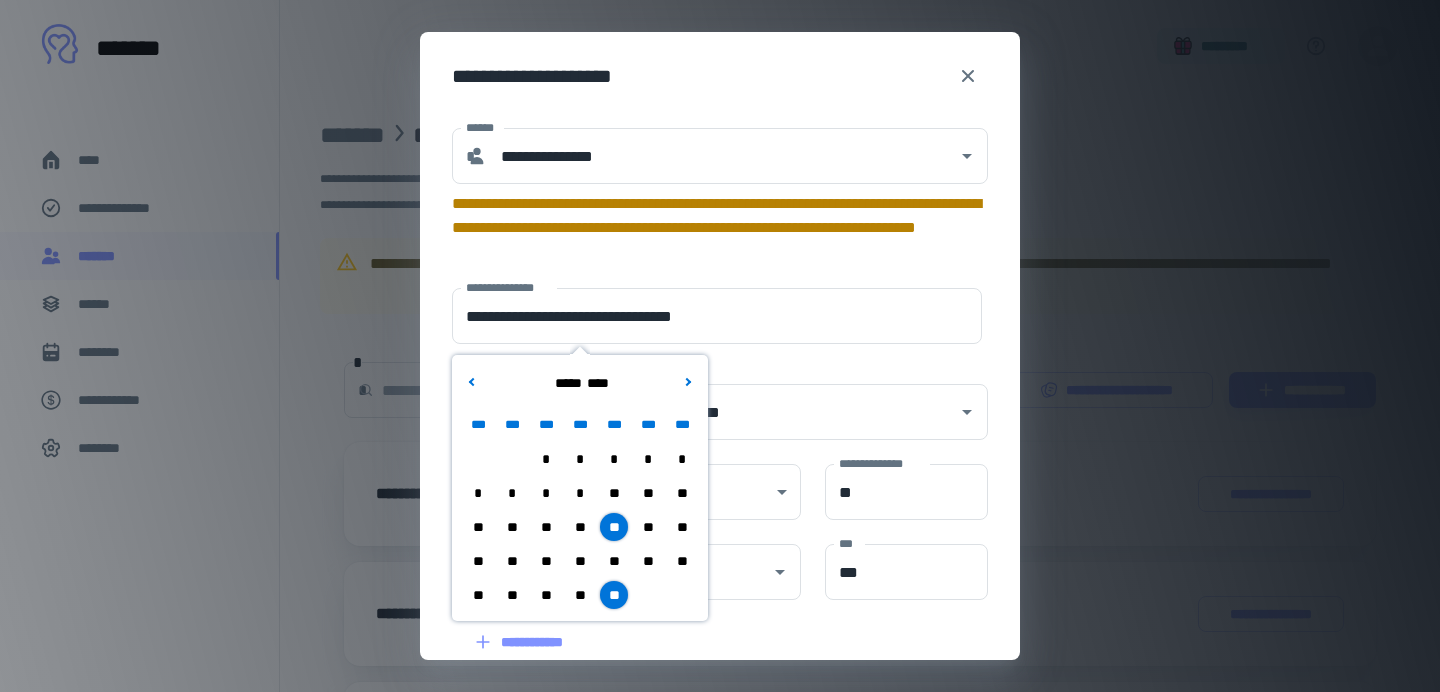 click on "**********" at bounding box center (708, 400) 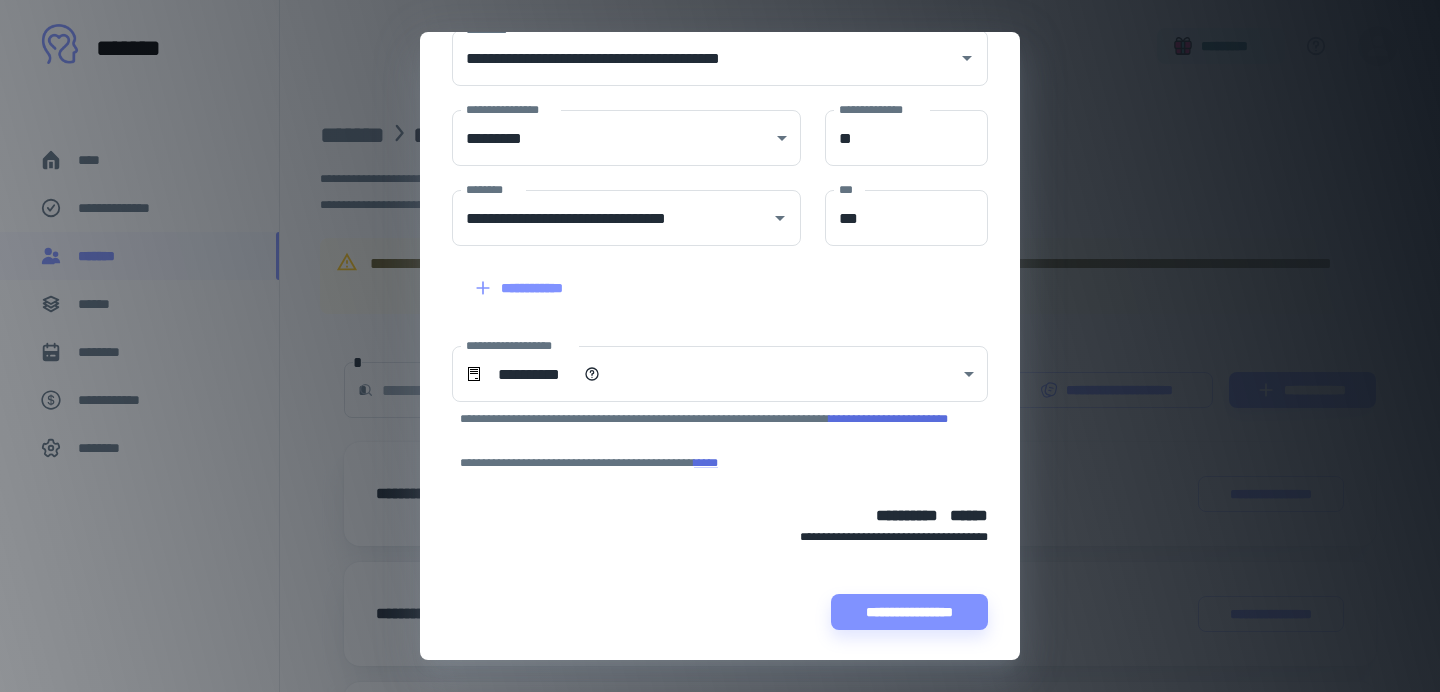 scroll, scrollTop: 356, scrollLeft: 0, axis: vertical 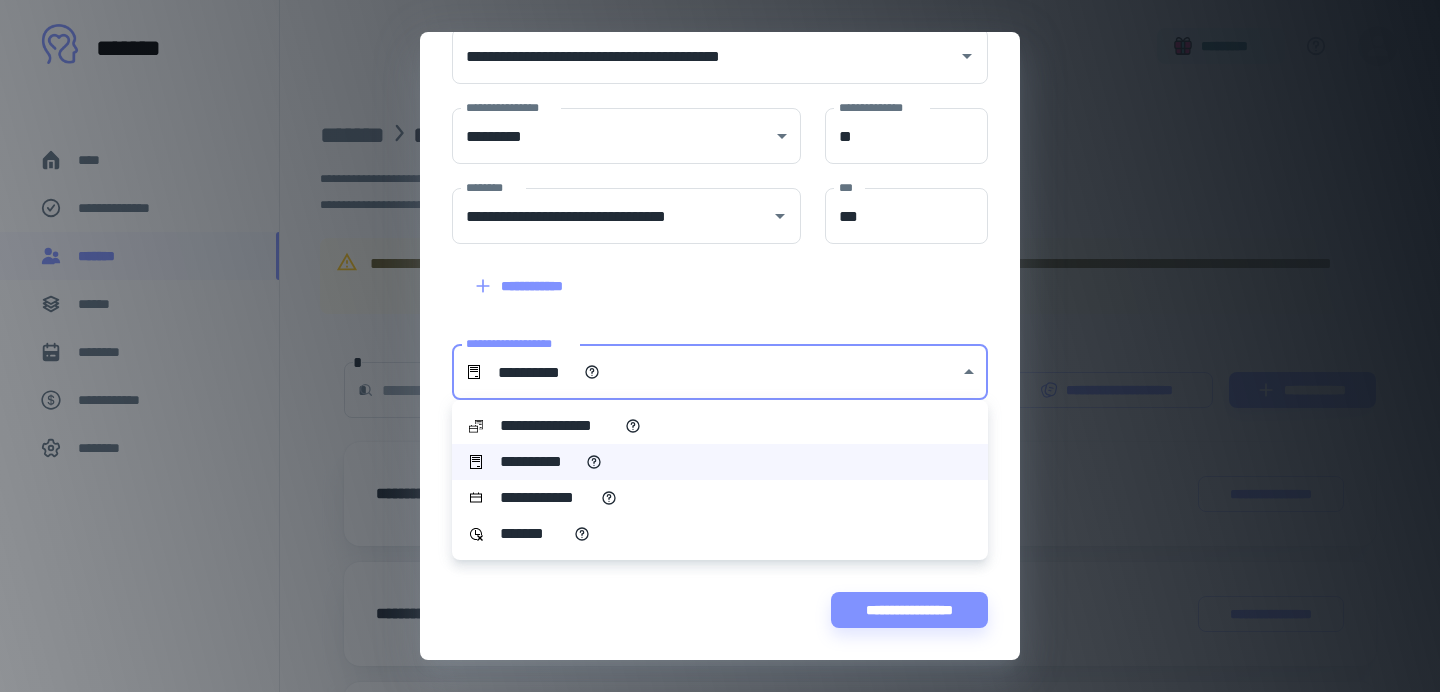 click on "**********" at bounding box center (720, 346) 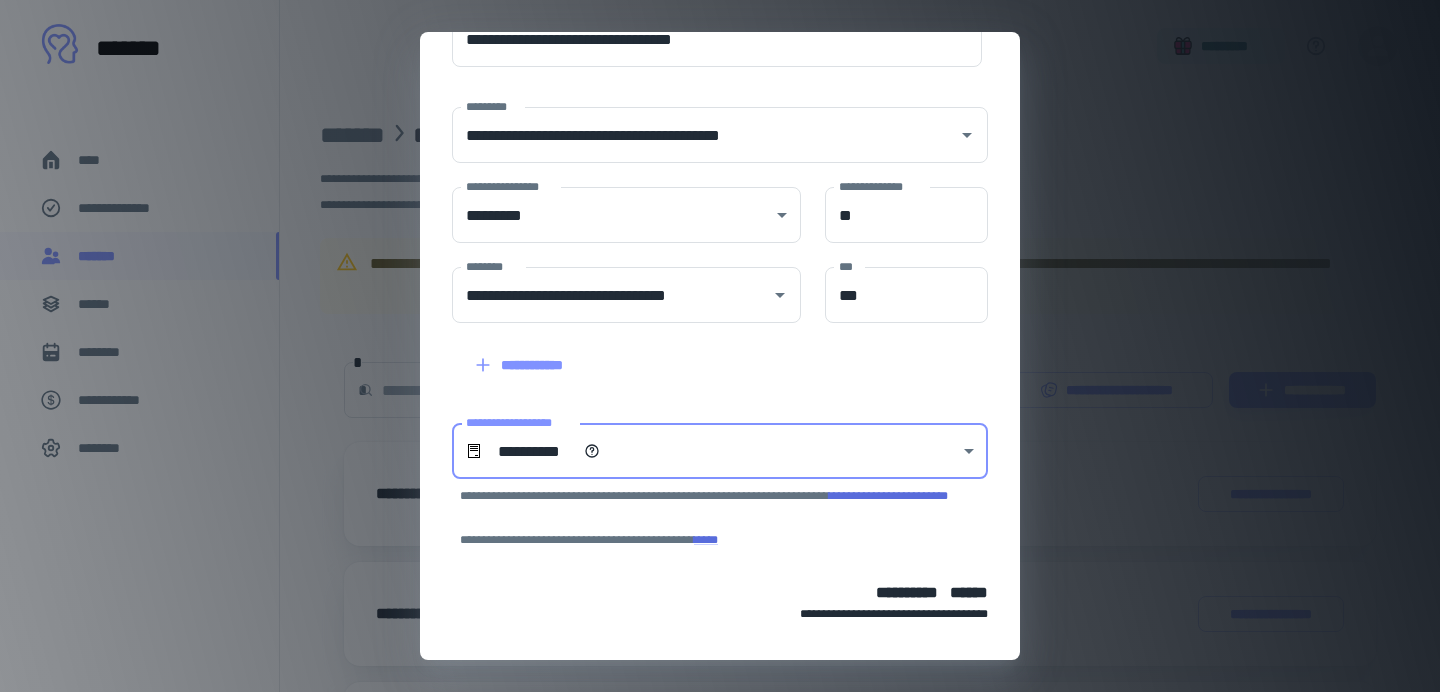 scroll, scrollTop: 0, scrollLeft: 0, axis: both 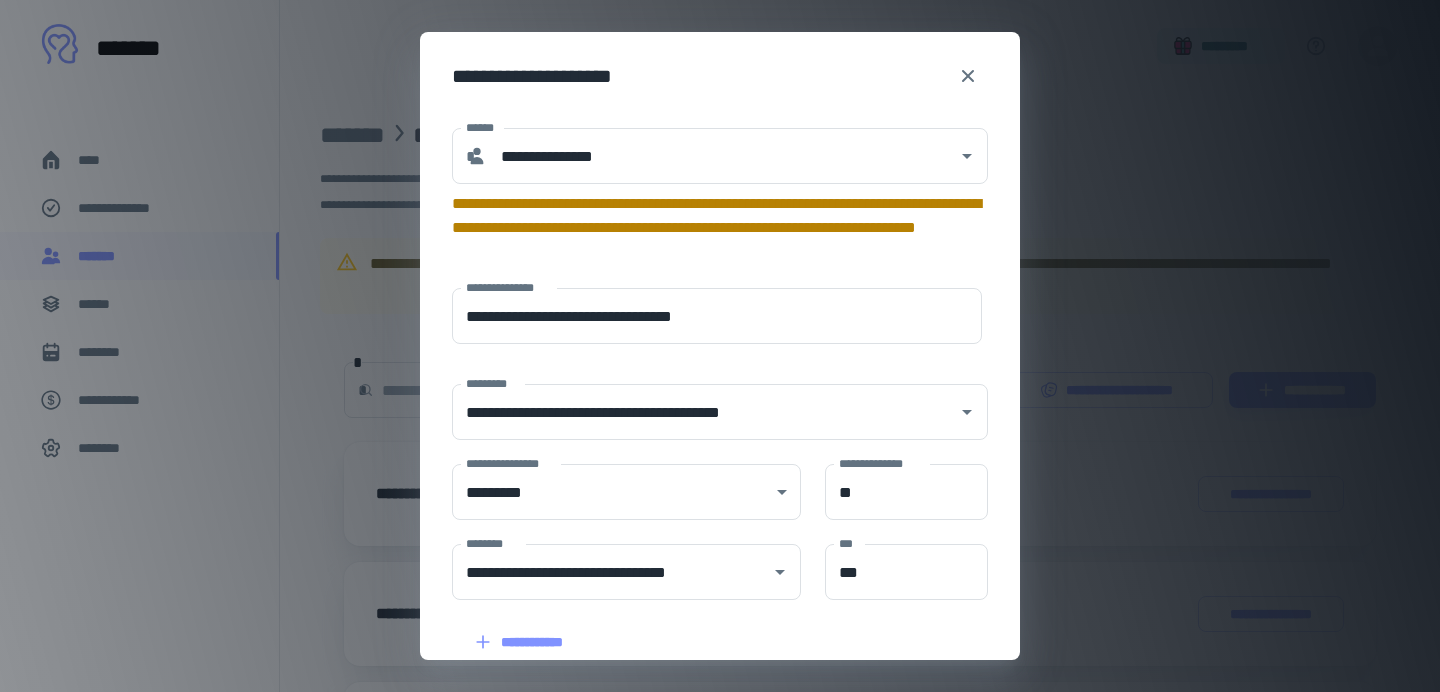 click on "**********" at bounding box center [720, 346] 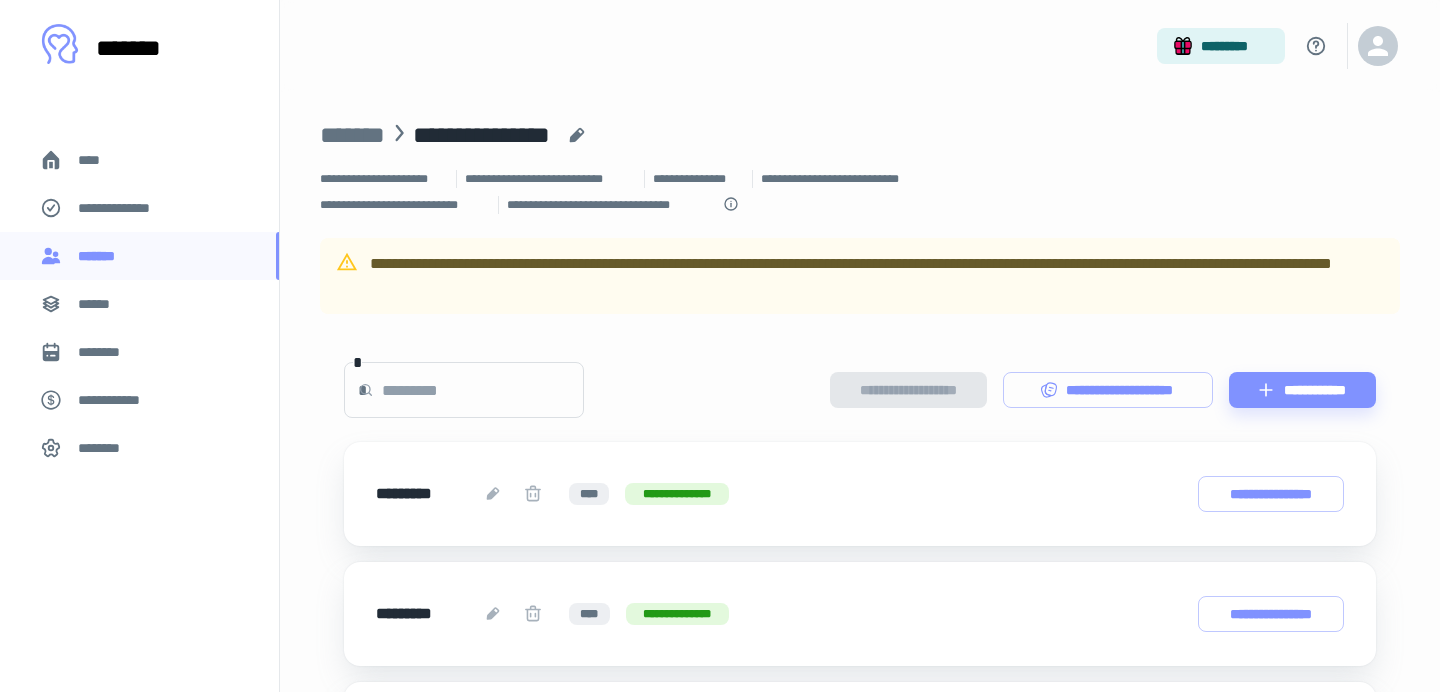 click on "****" at bounding box center (139, 160) 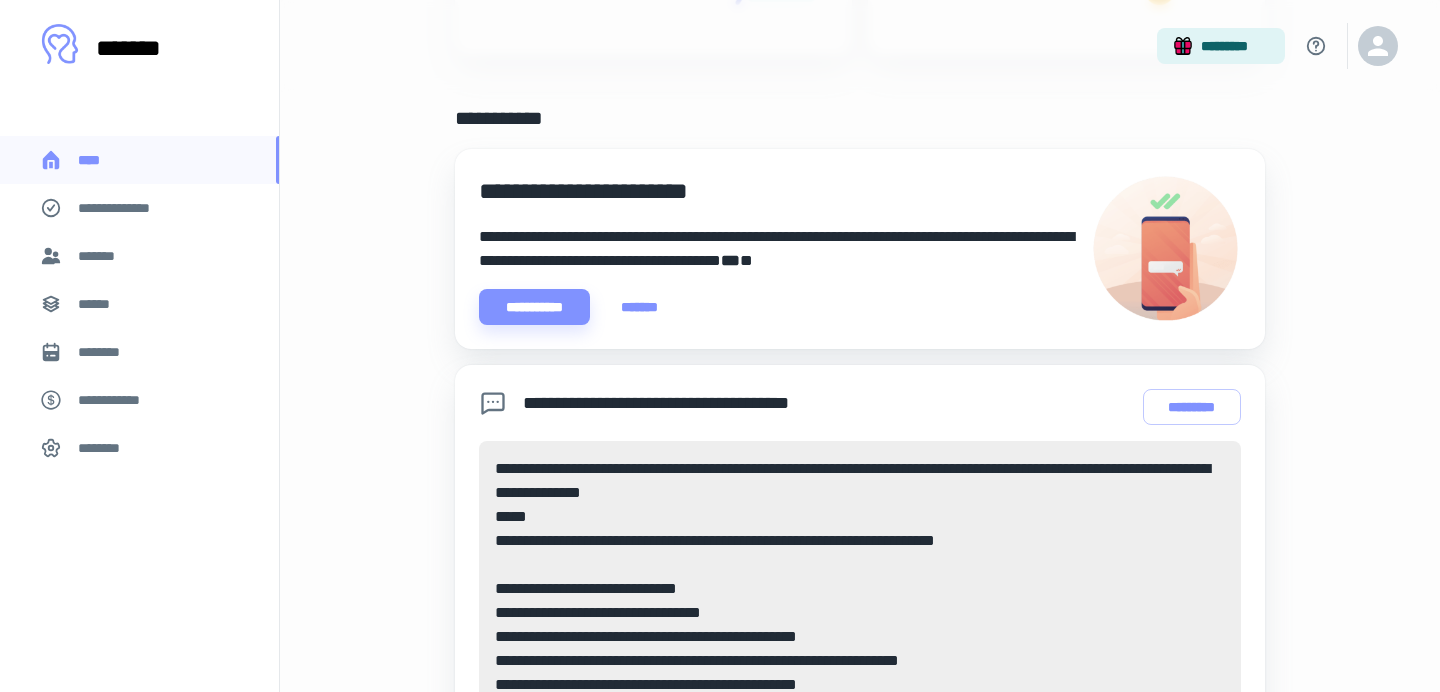 scroll, scrollTop: 352, scrollLeft: 0, axis: vertical 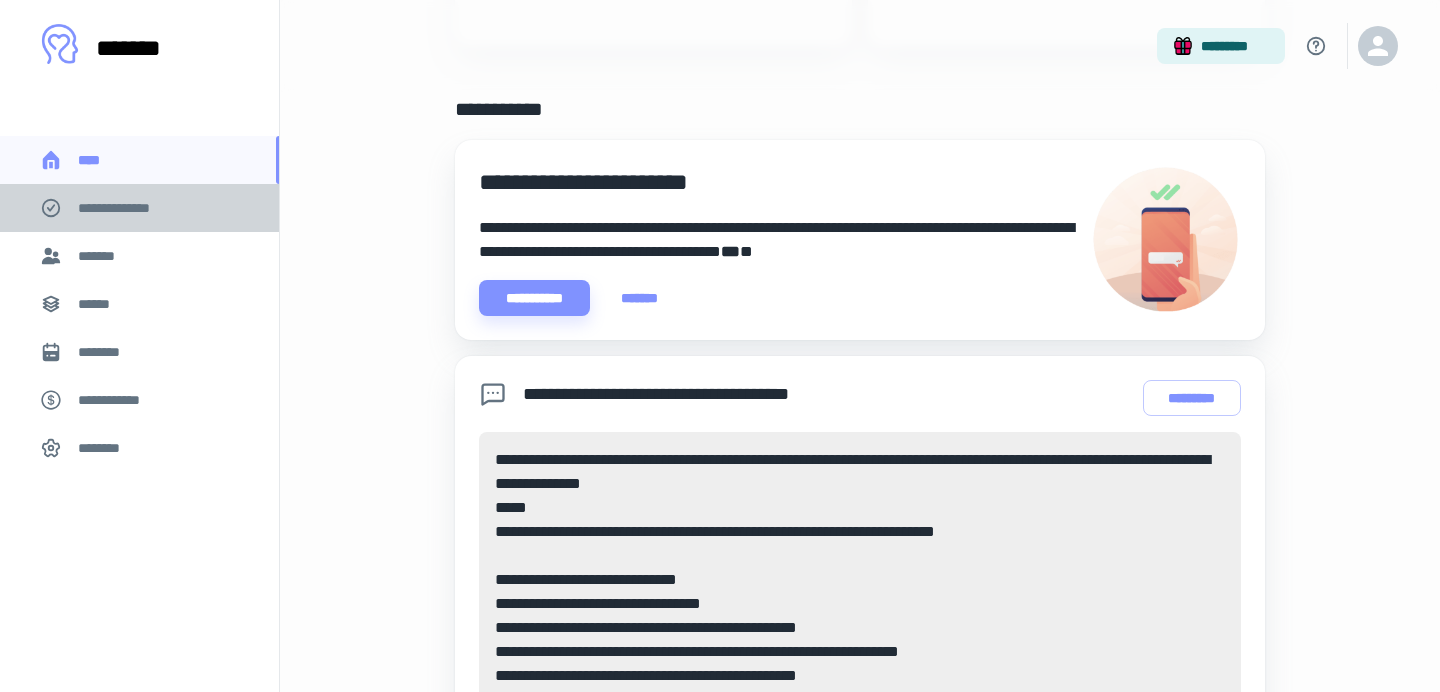 click on "**********" at bounding box center (139, 208) 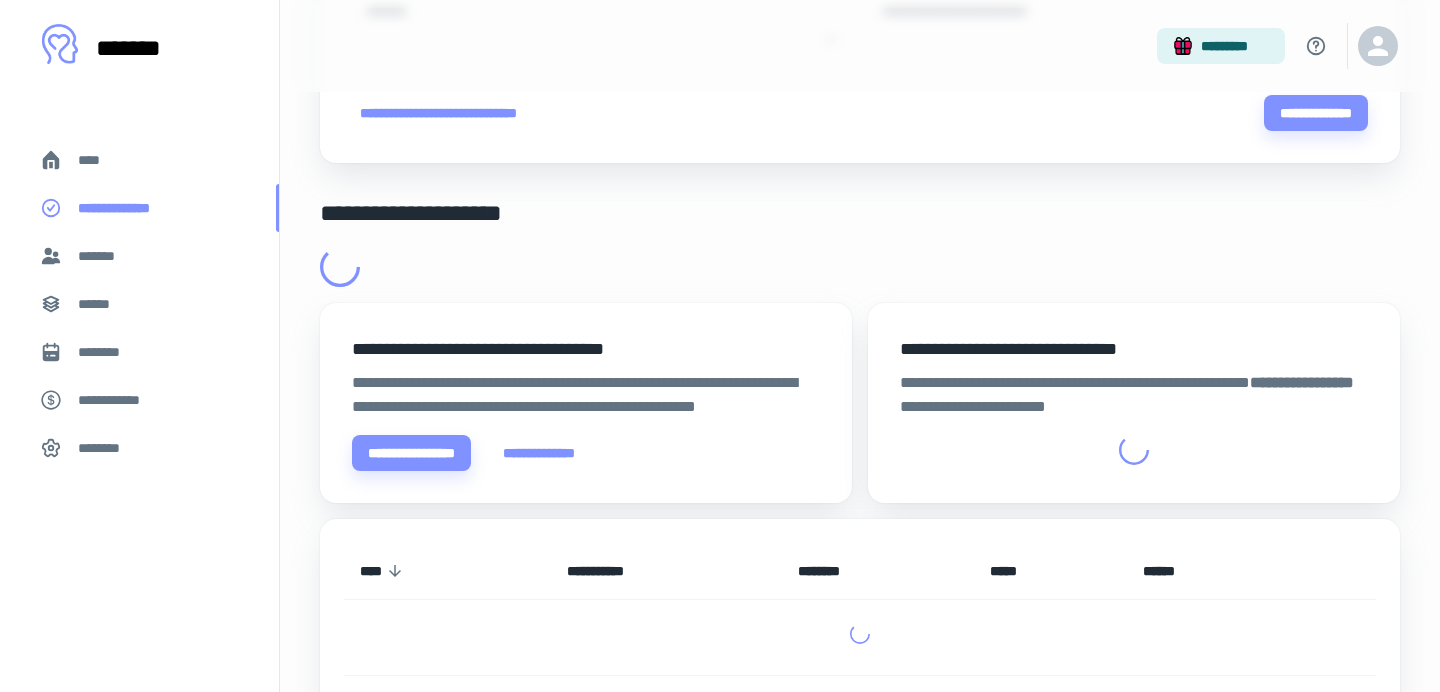 scroll, scrollTop: 0, scrollLeft: 0, axis: both 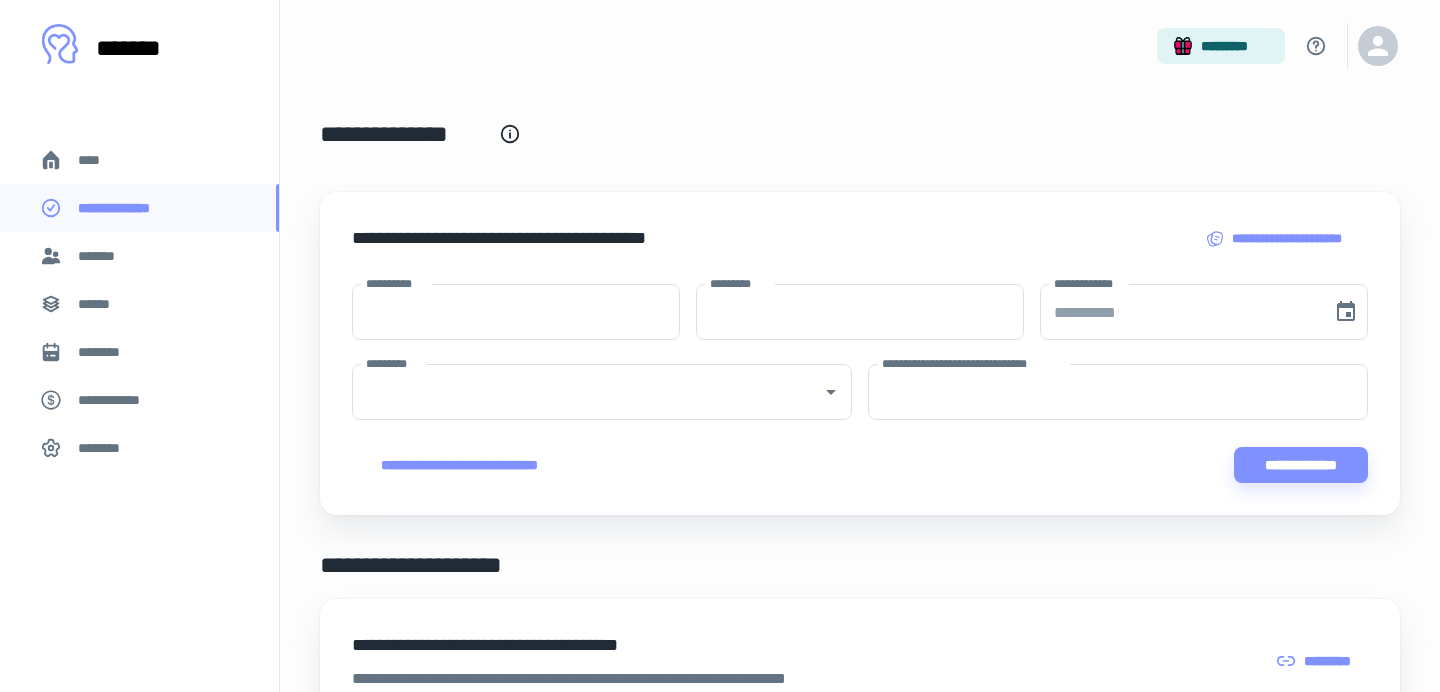 click on "******" at bounding box center (139, 304) 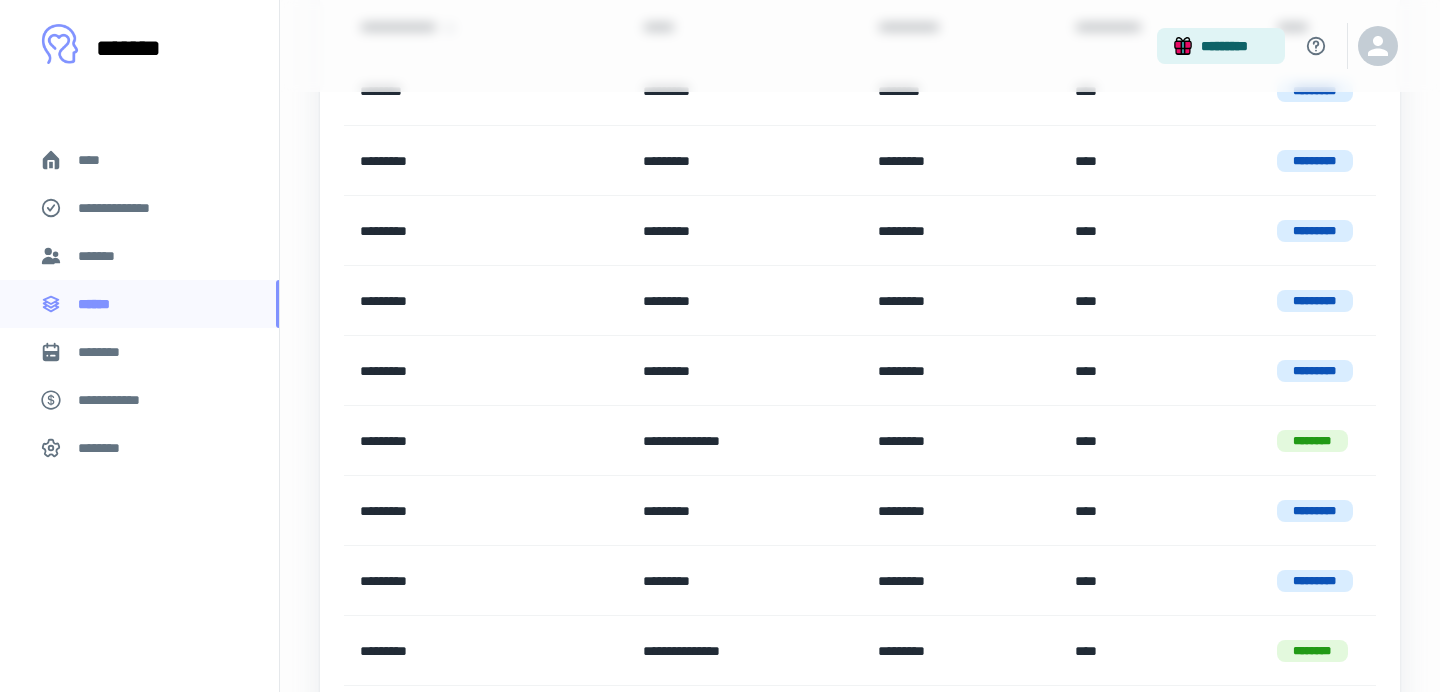 scroll, scrollTop: 534, scrollLeft: 0, axis: vertical 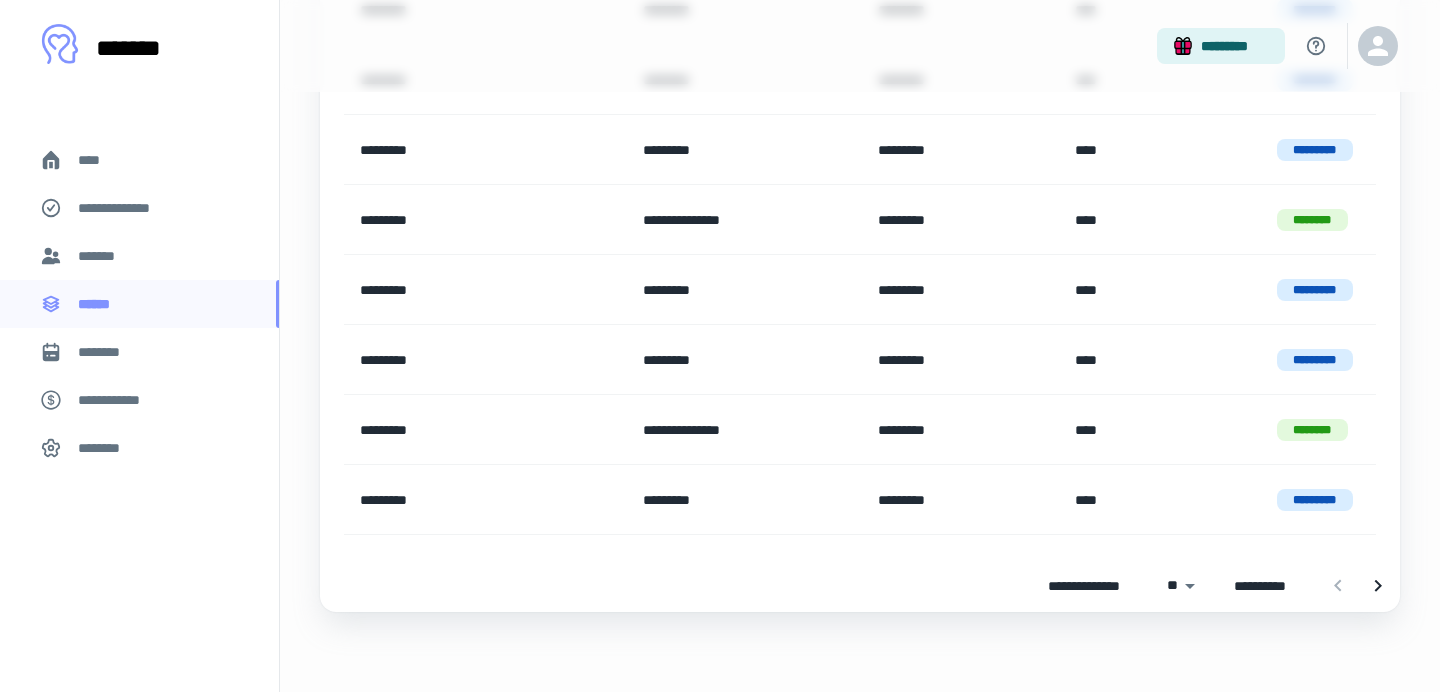 click on "********" at bounding box center (107, 352) 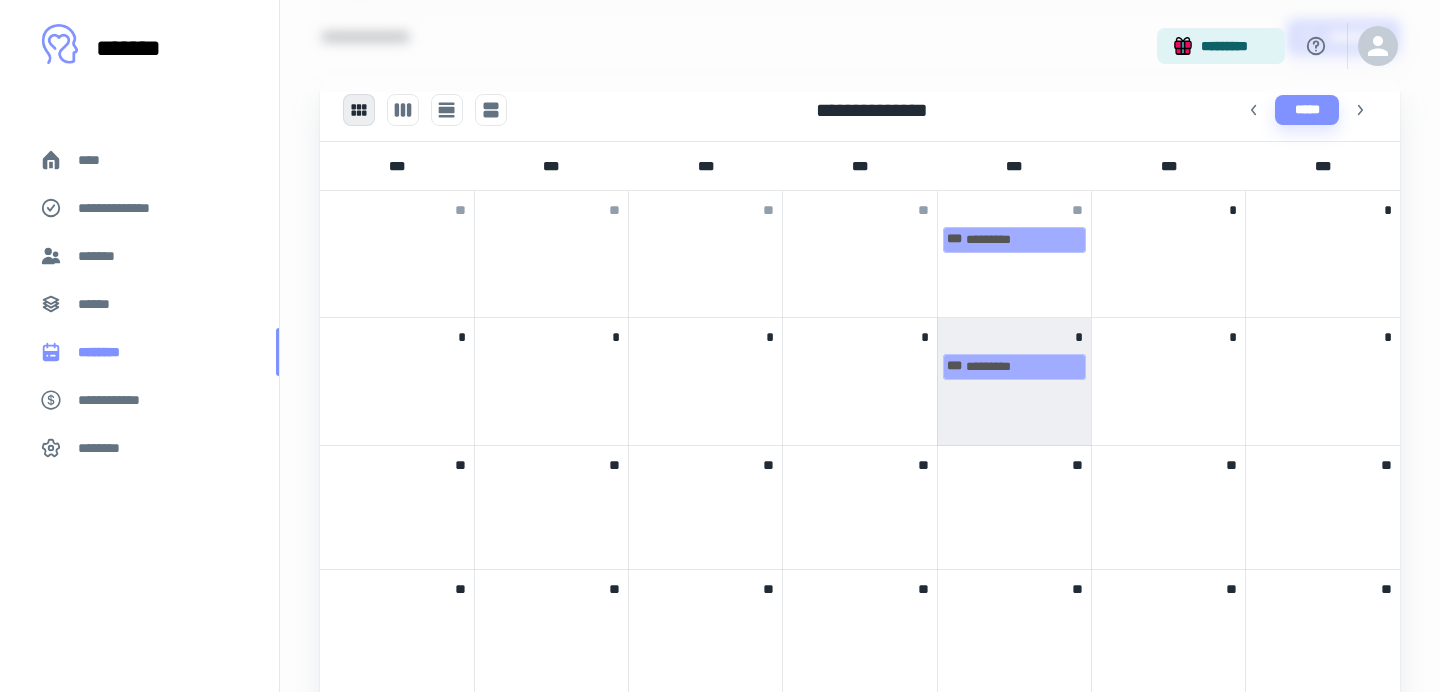 scroll, scrollTop: 0, scrollLeft: 0, axis: both 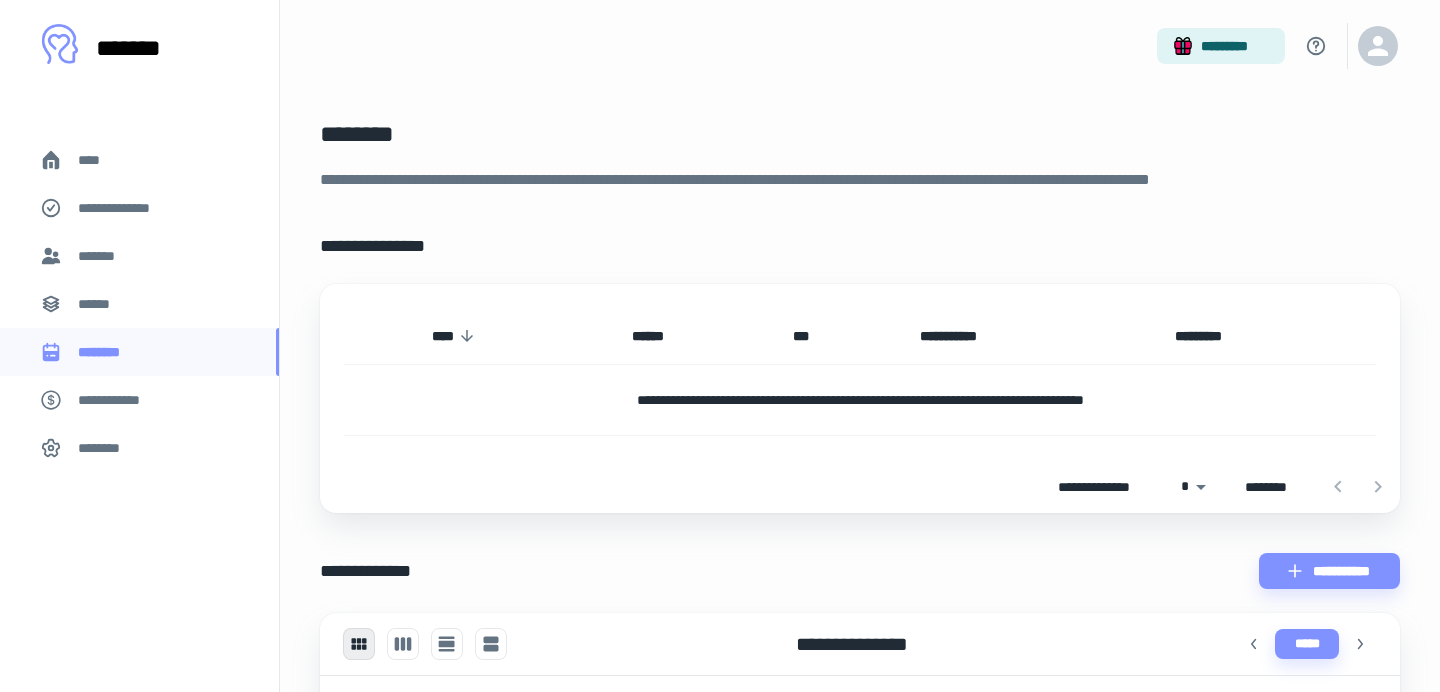 click on "**********" at bounding box center [119, 400] 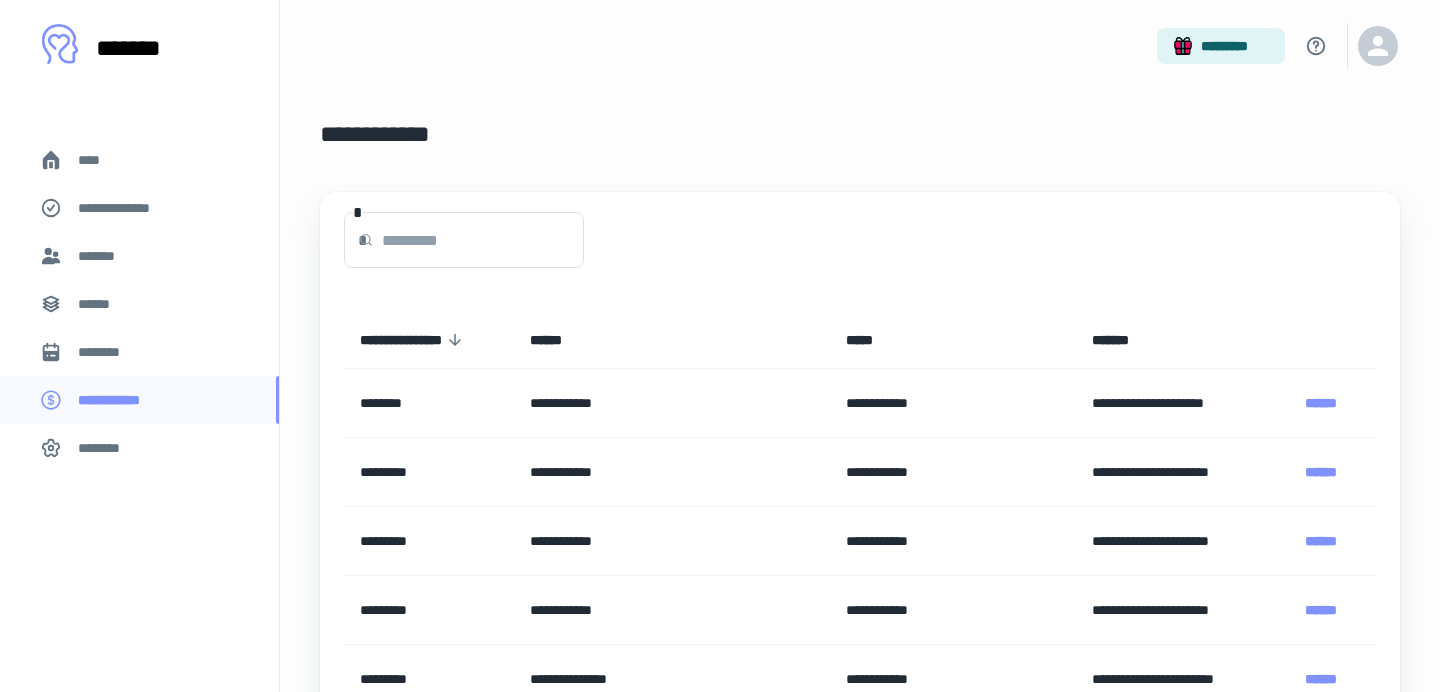 click on "********" at bounding box center [105, 448] 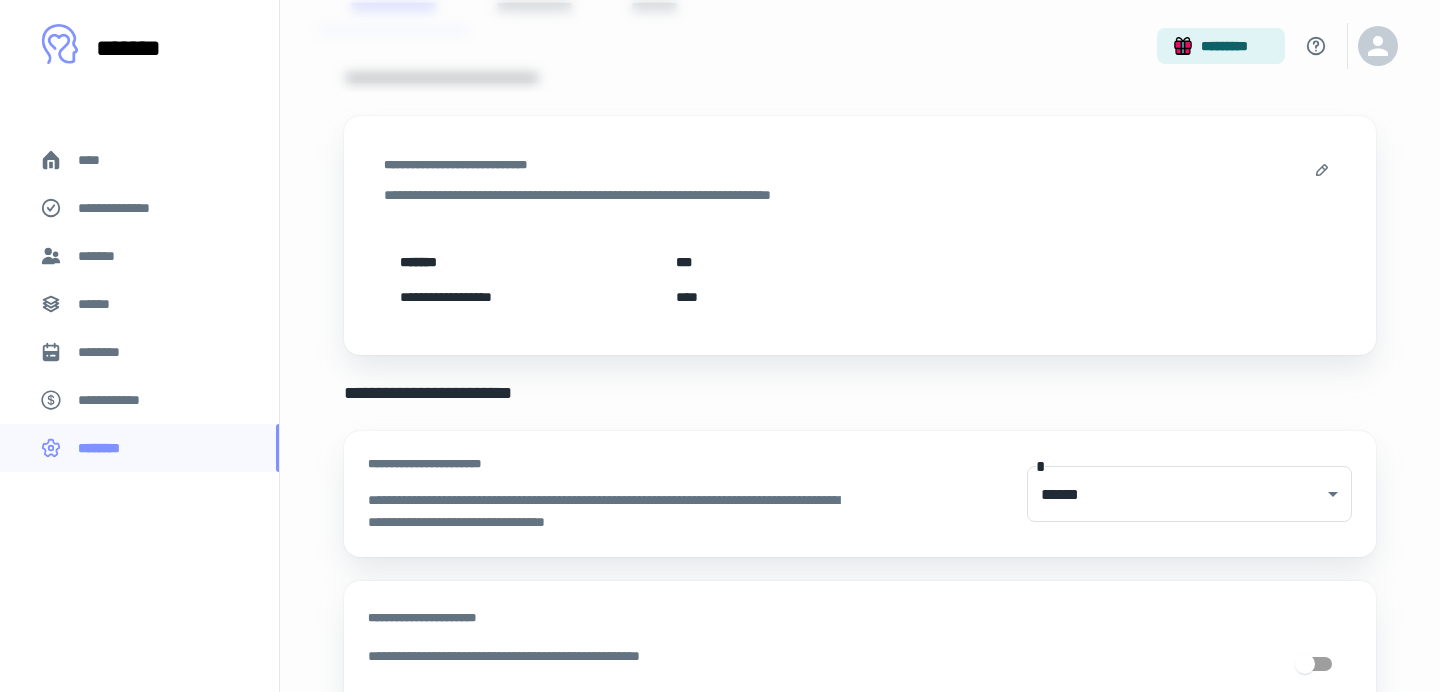 scroll, scrollTop: 398, scrollLeft: 0, axis: vertical 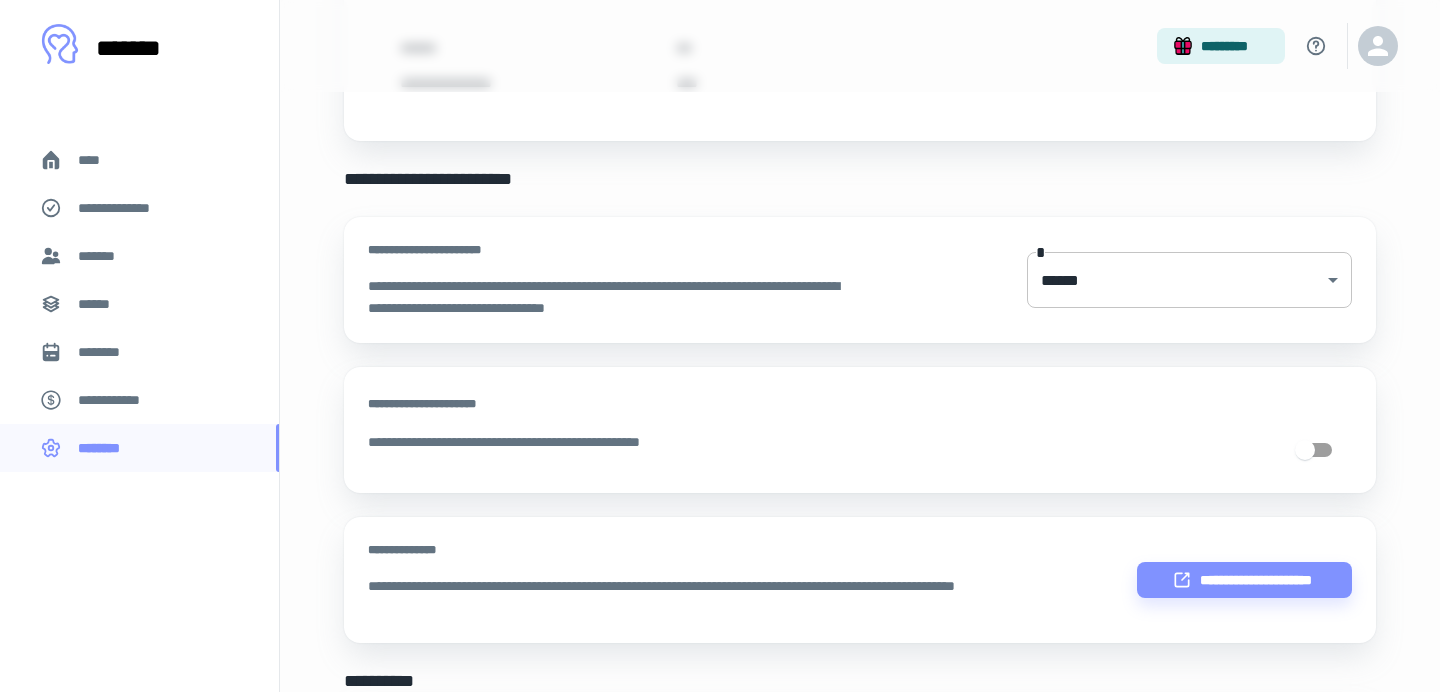 click on "**********" at bounding box center [720, -52] 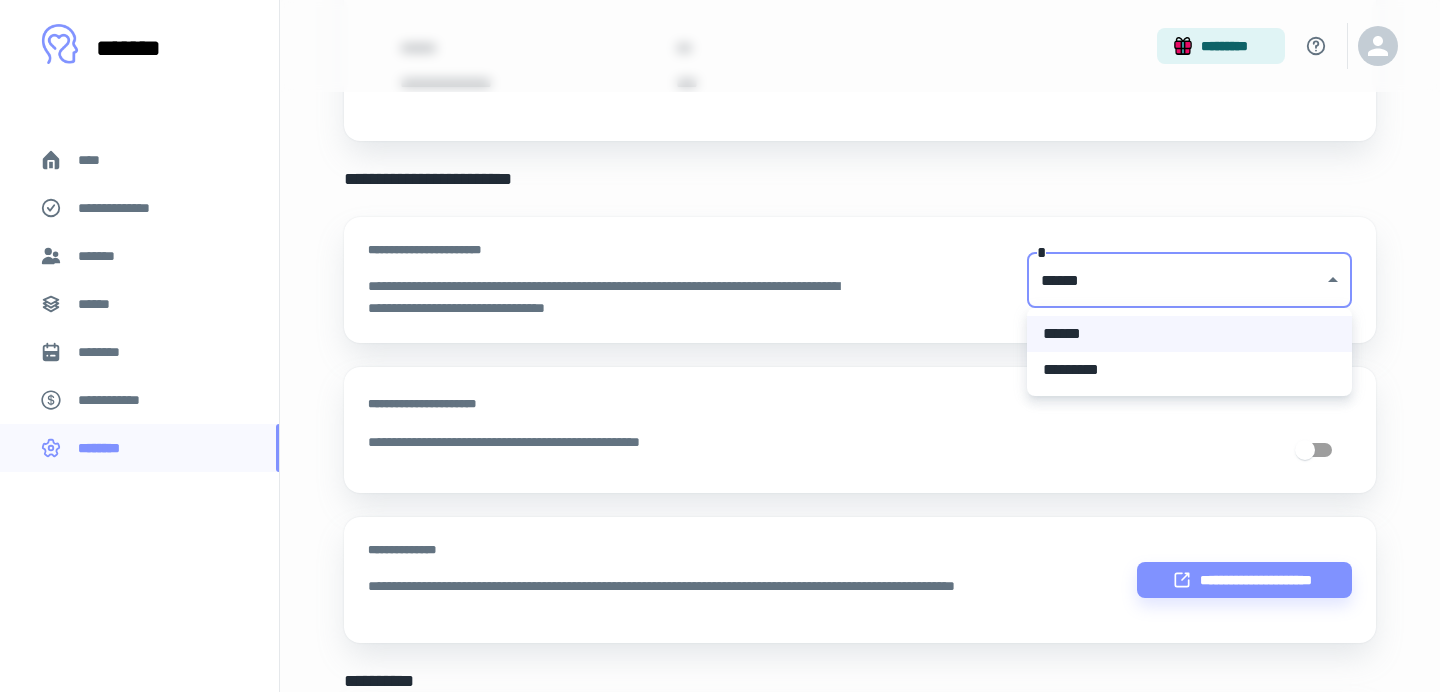 click on "****** *********" at bounding box center (1189, 352) 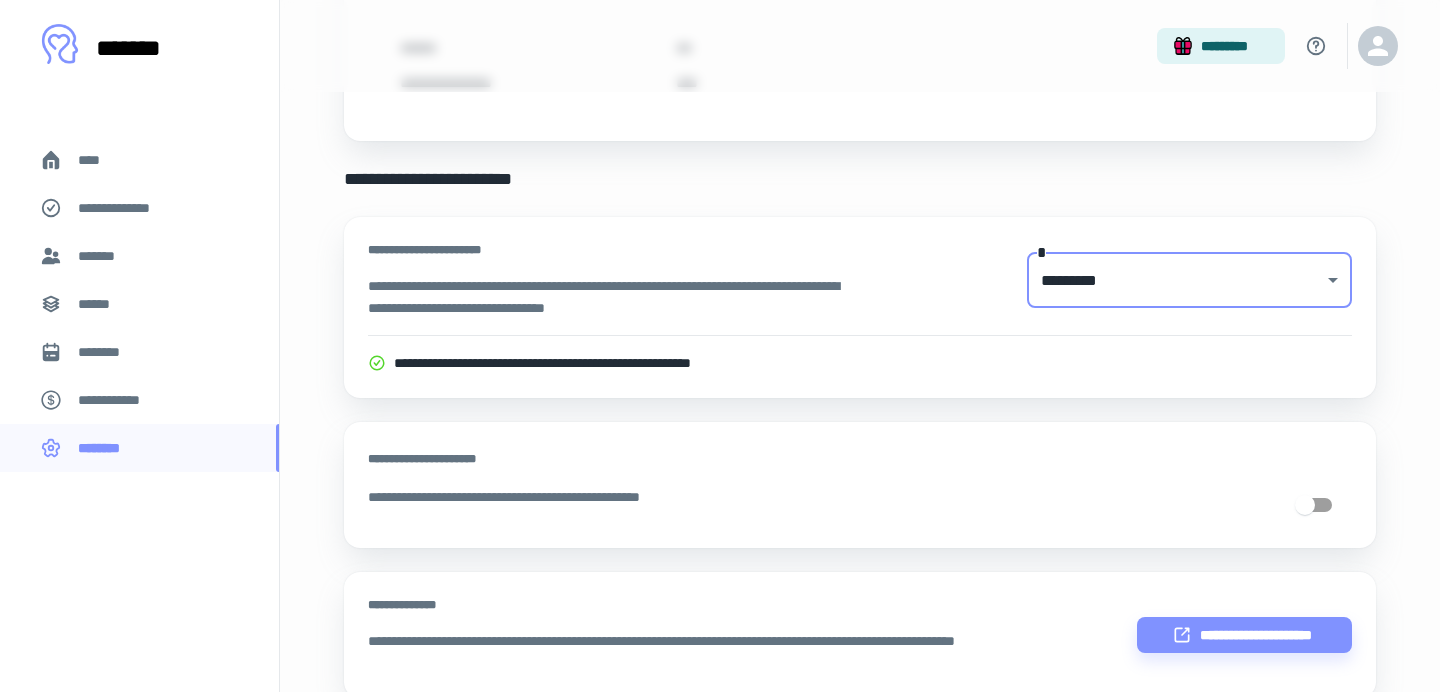 click on "*******" at bounding box center [139, 256] 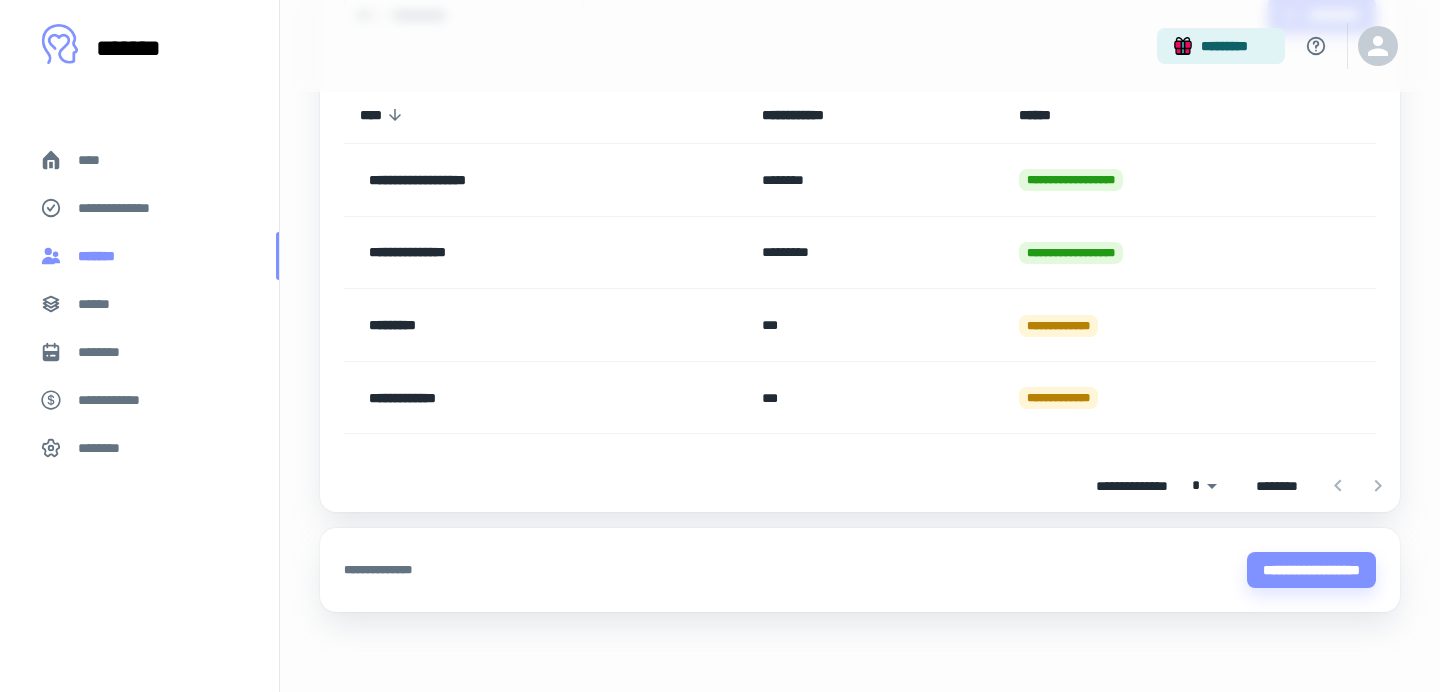 scroll, scrollTop: 0, scrollLeft: 0, axis: both 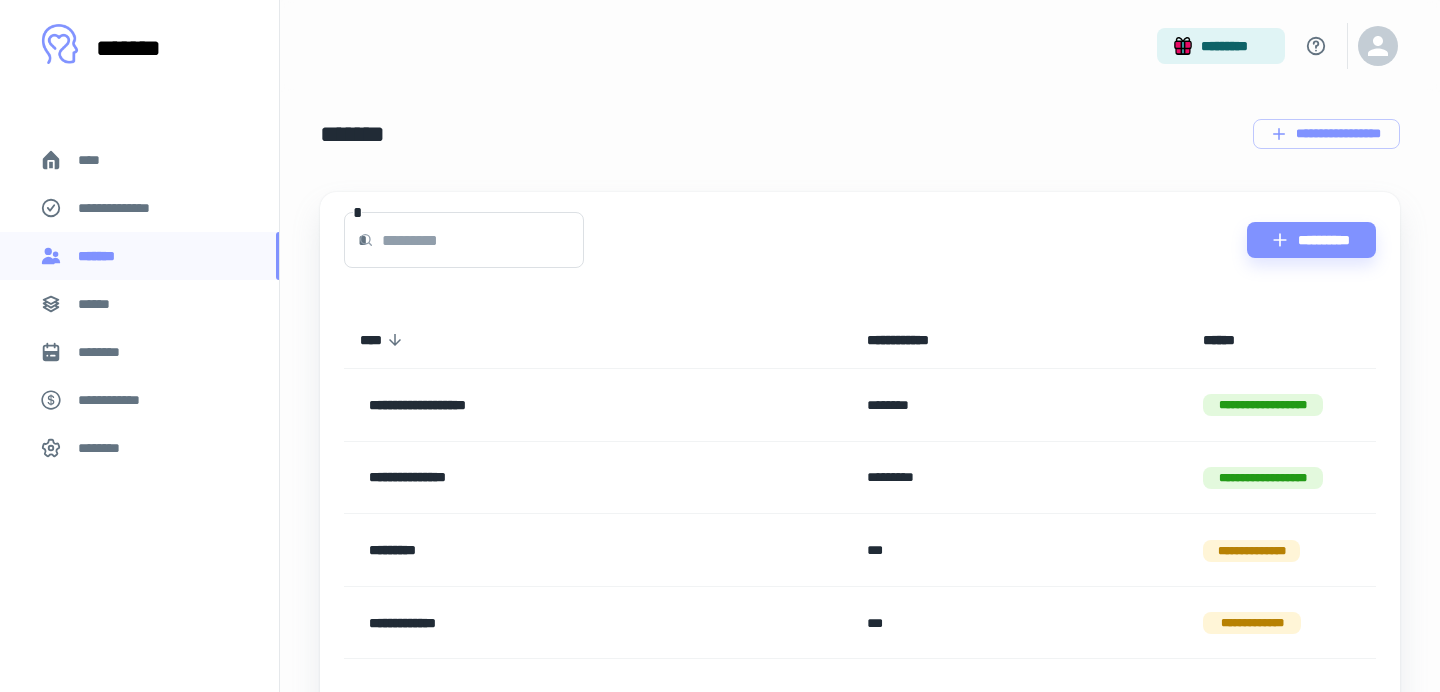 click on "******" at bounding box center [139, 304] 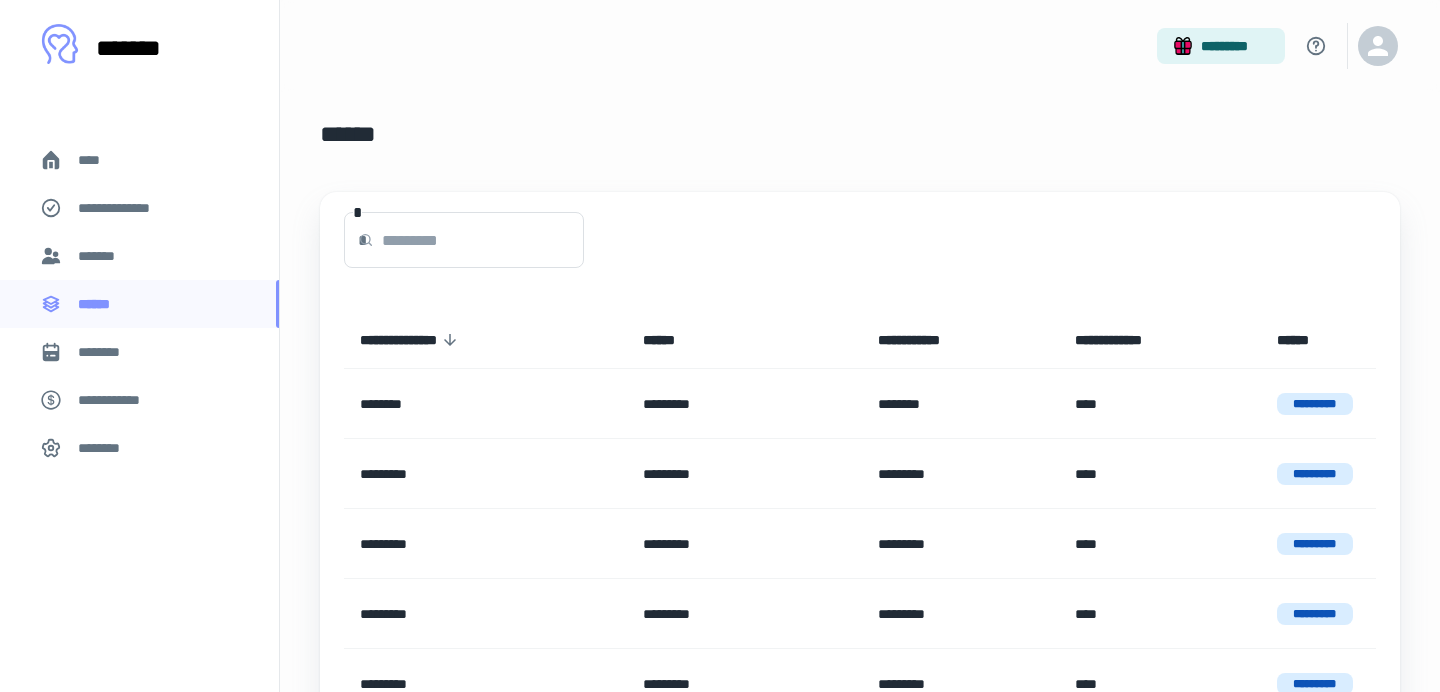 click on "*******" at bounding box center (139, 256) 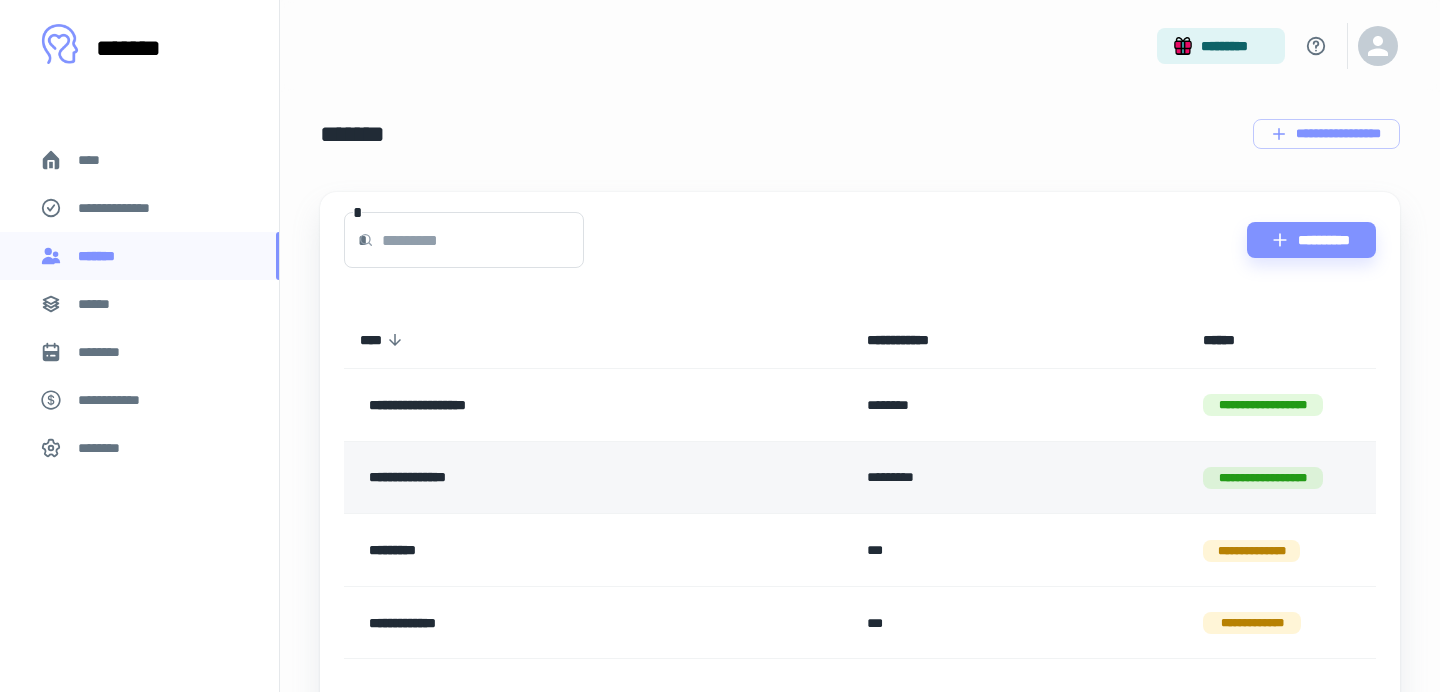click on "*********" at bounding box center [1019, 477] 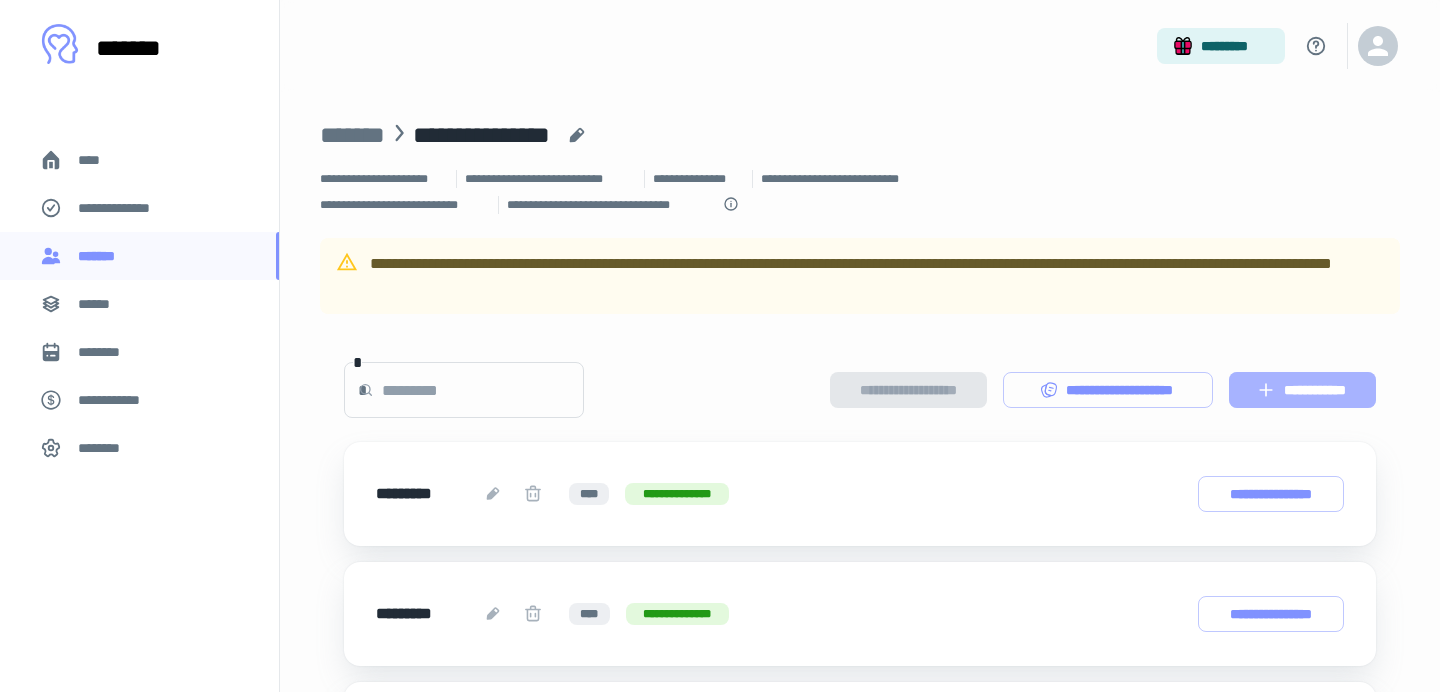 click on "**********" at bounding box center (1302, 390) 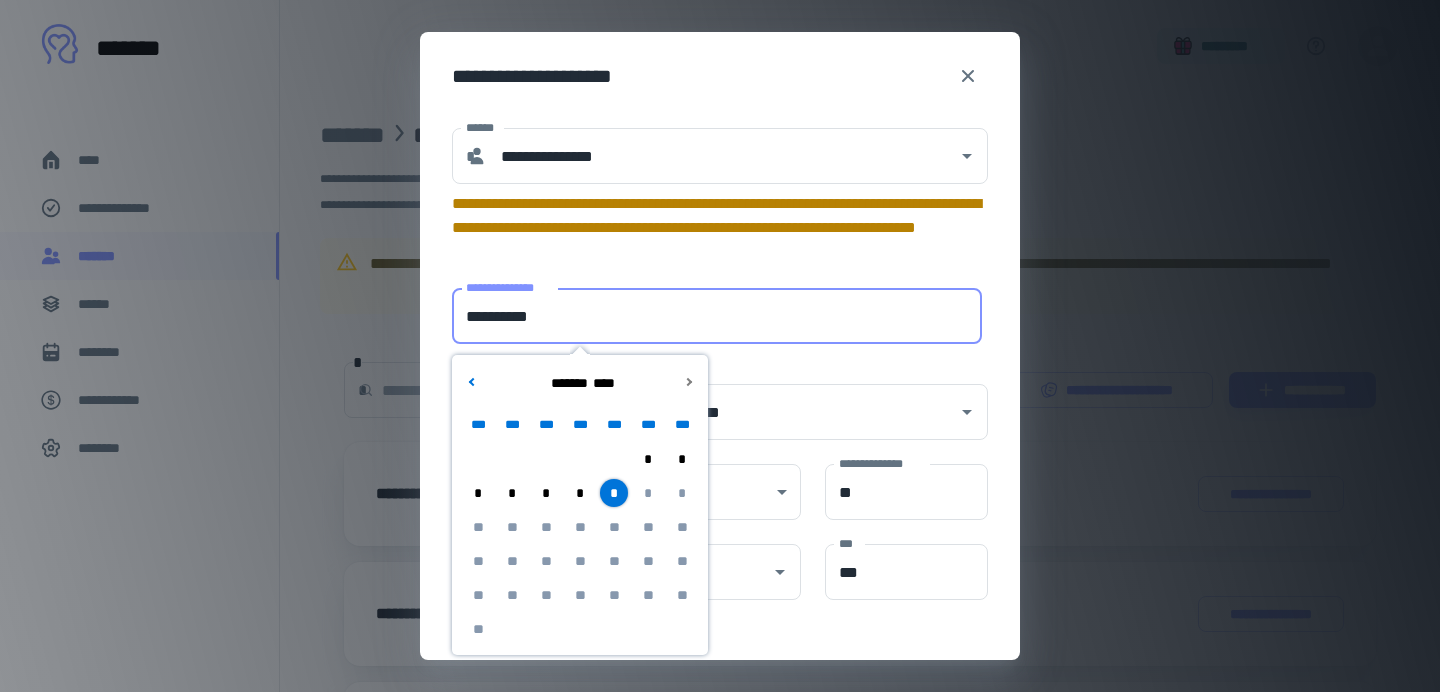 click on "**********" at bounding box center [717, 316] 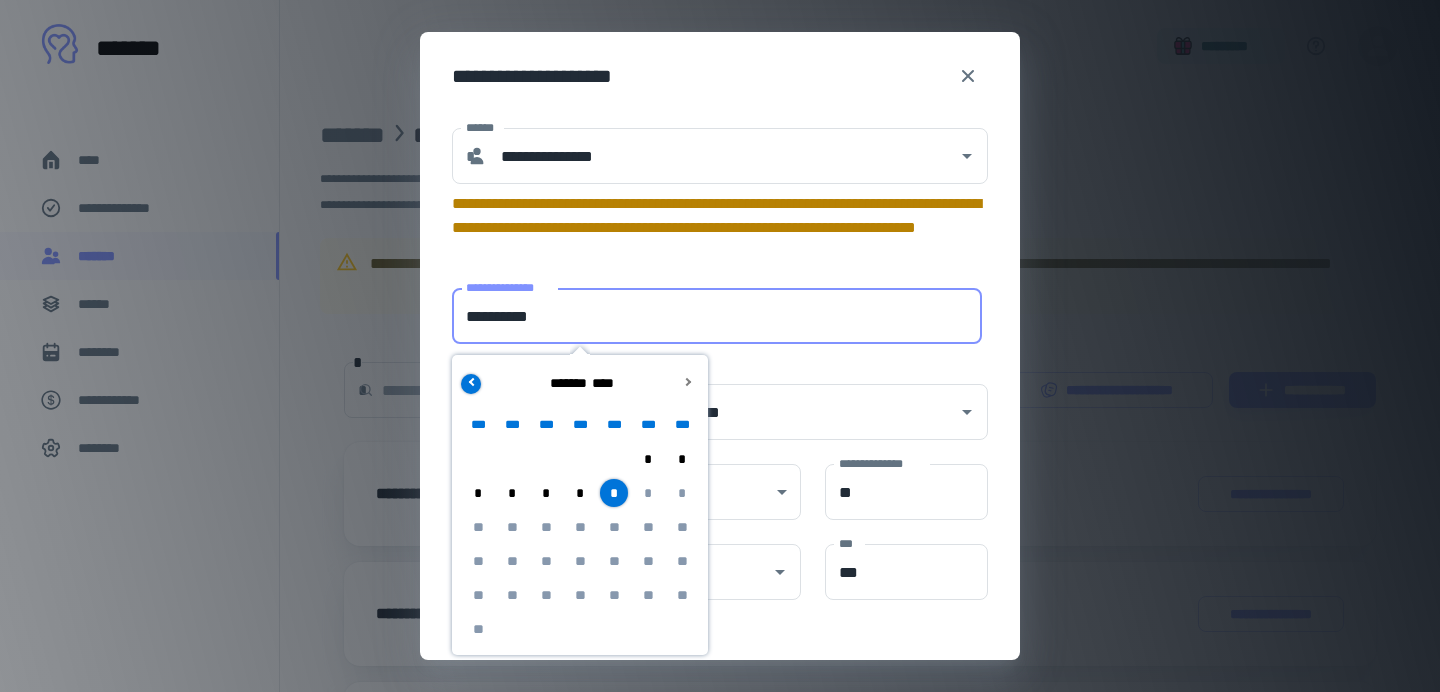 click at bounding box center (471, 384) 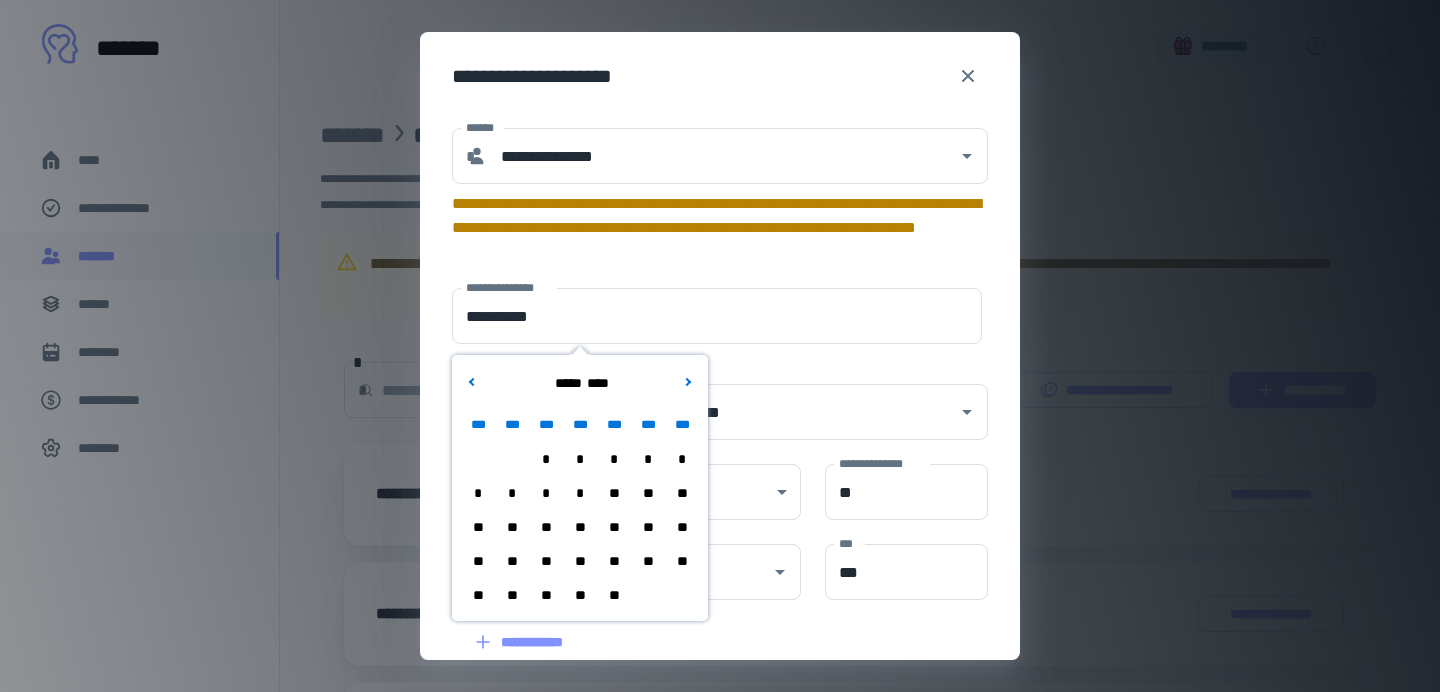 click on "**" at bounding box center (614, 527) 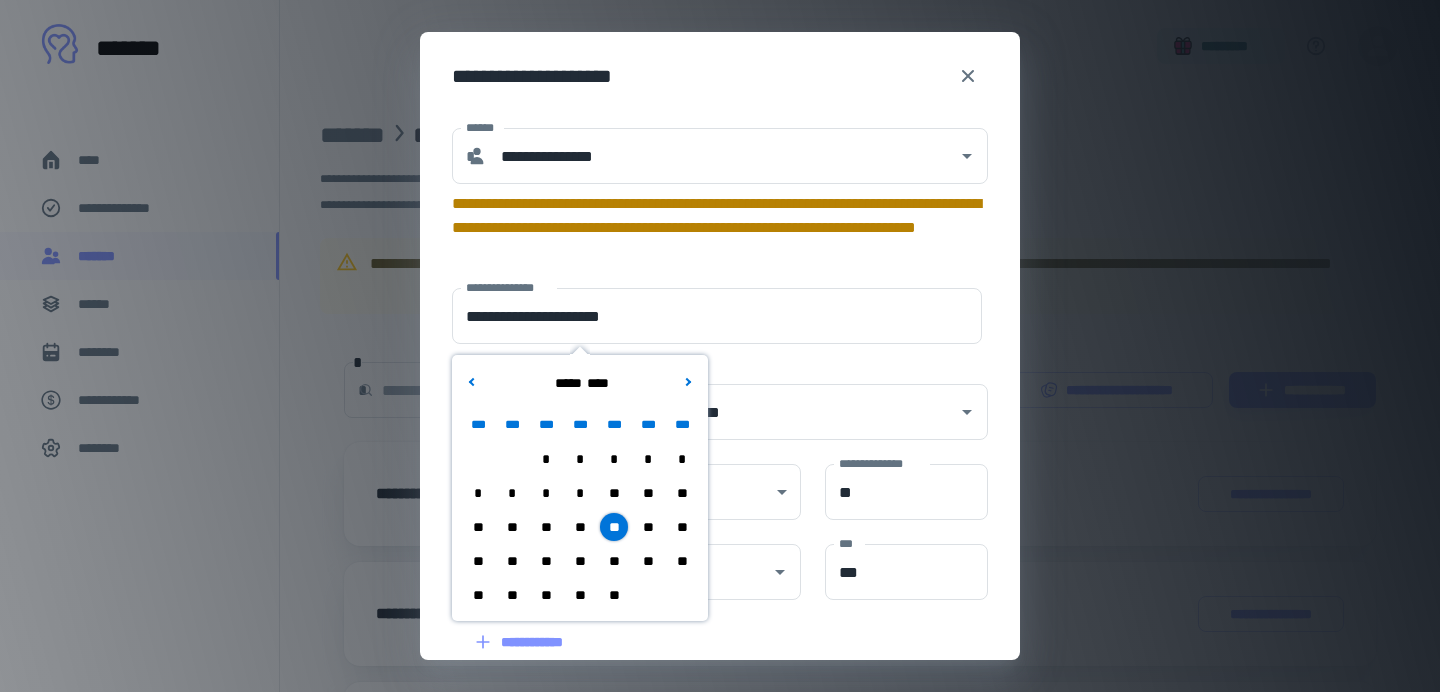 click on "**" at bounding box center [614, 595] 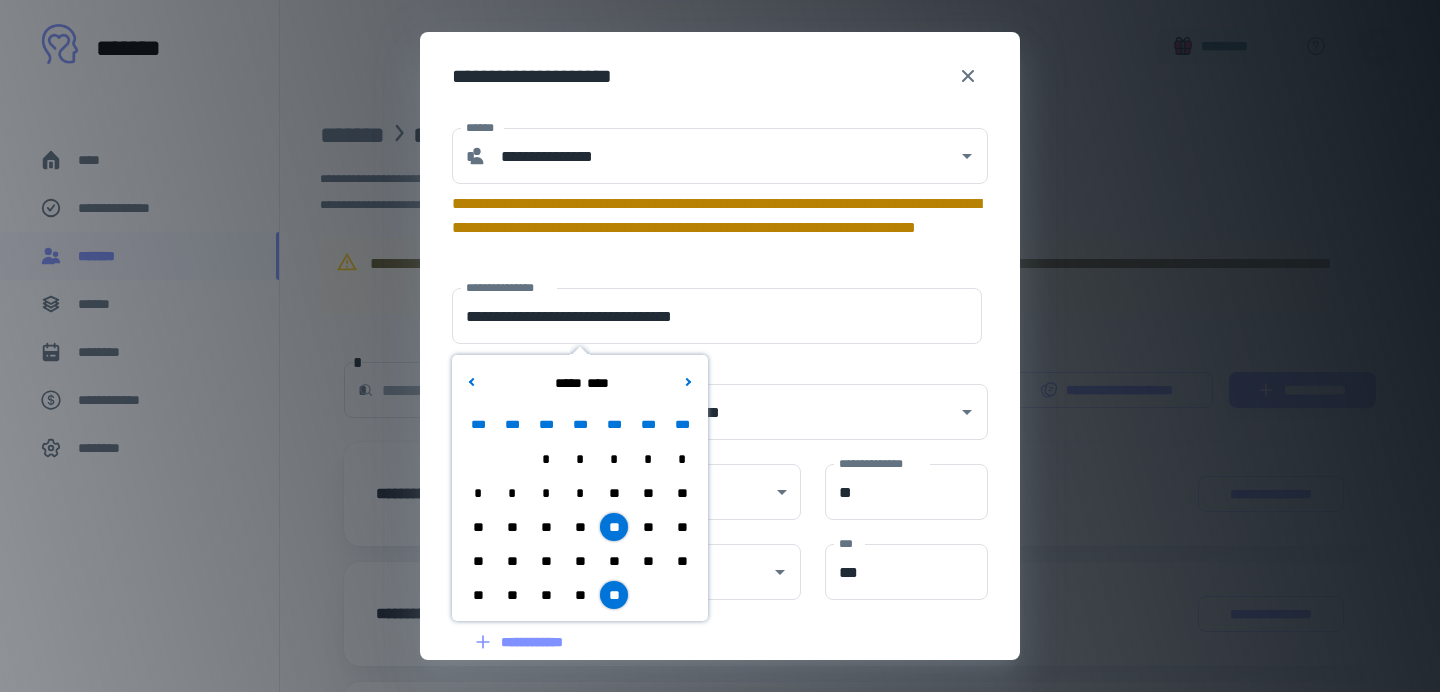 click on "**********" at bounding box center [708, 400] 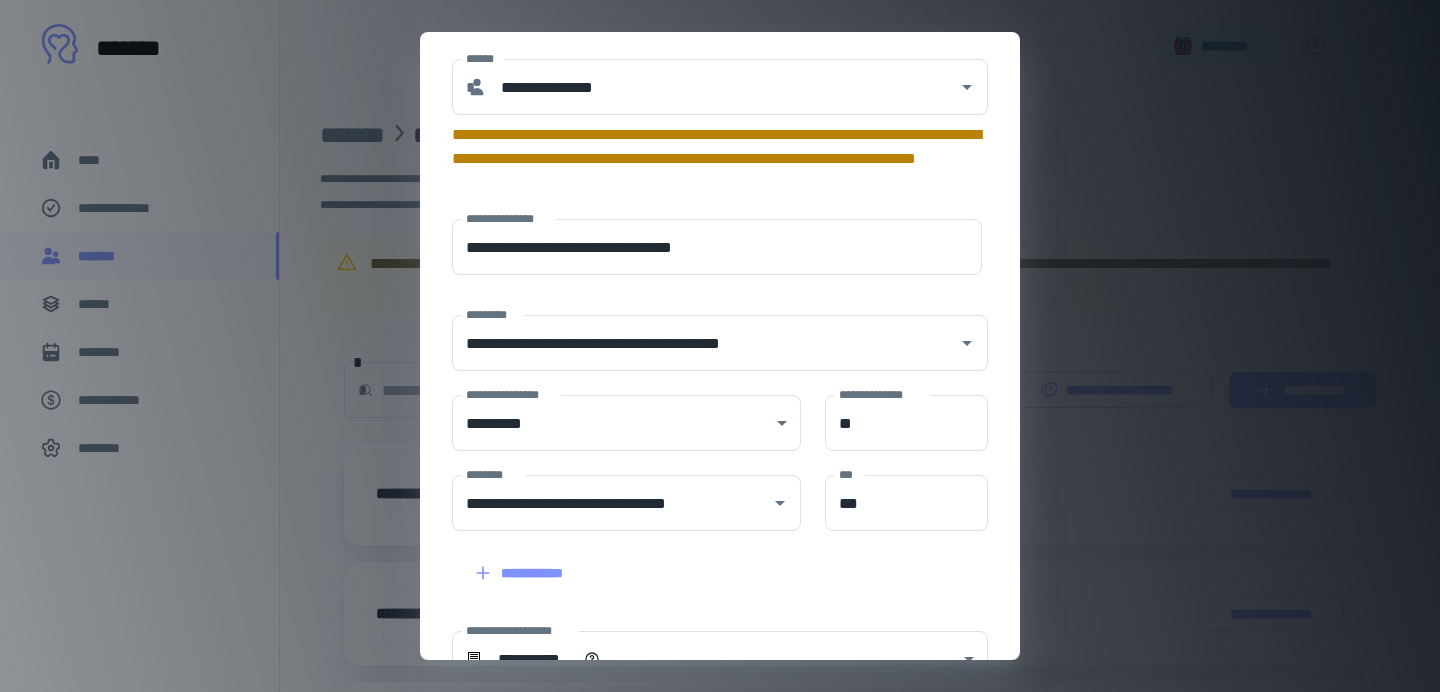 scroll, scrollTop: 338, scrollLeft: 0, axis: vertical 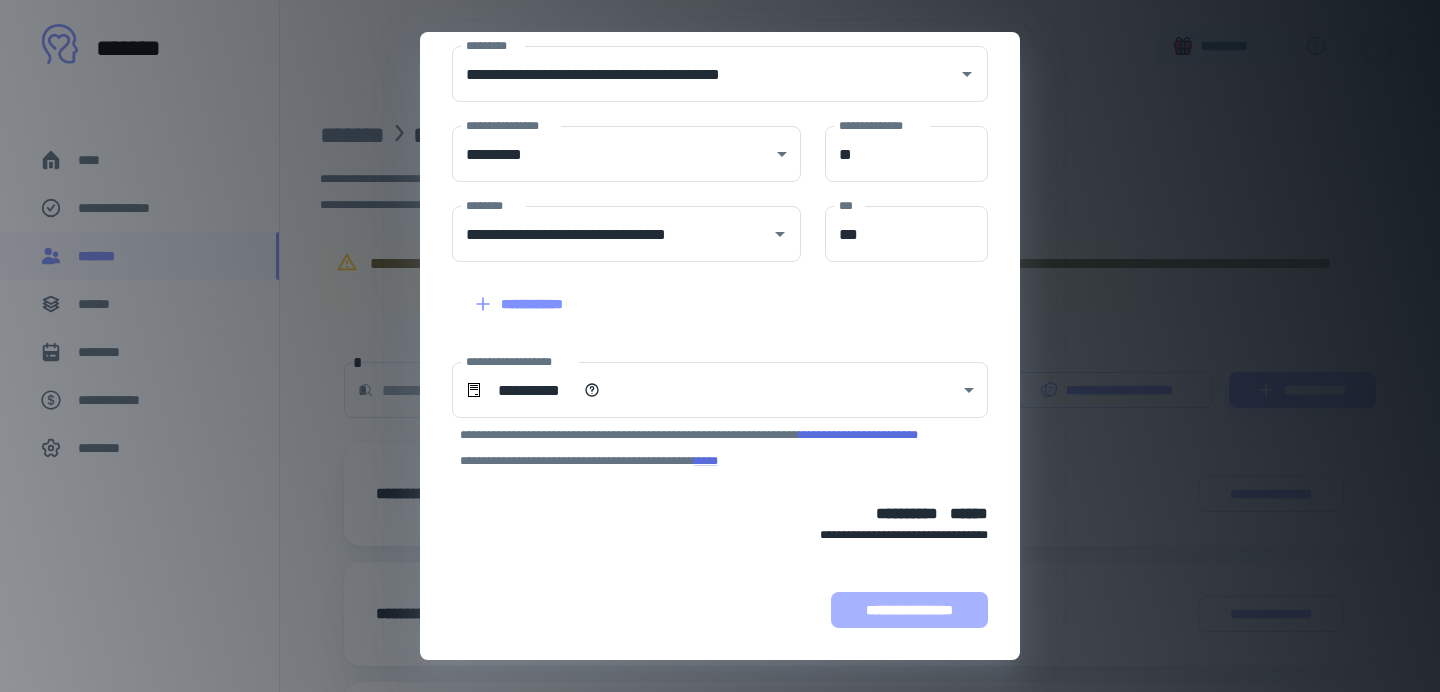 click on "**********" at bounding box center [909, 610] 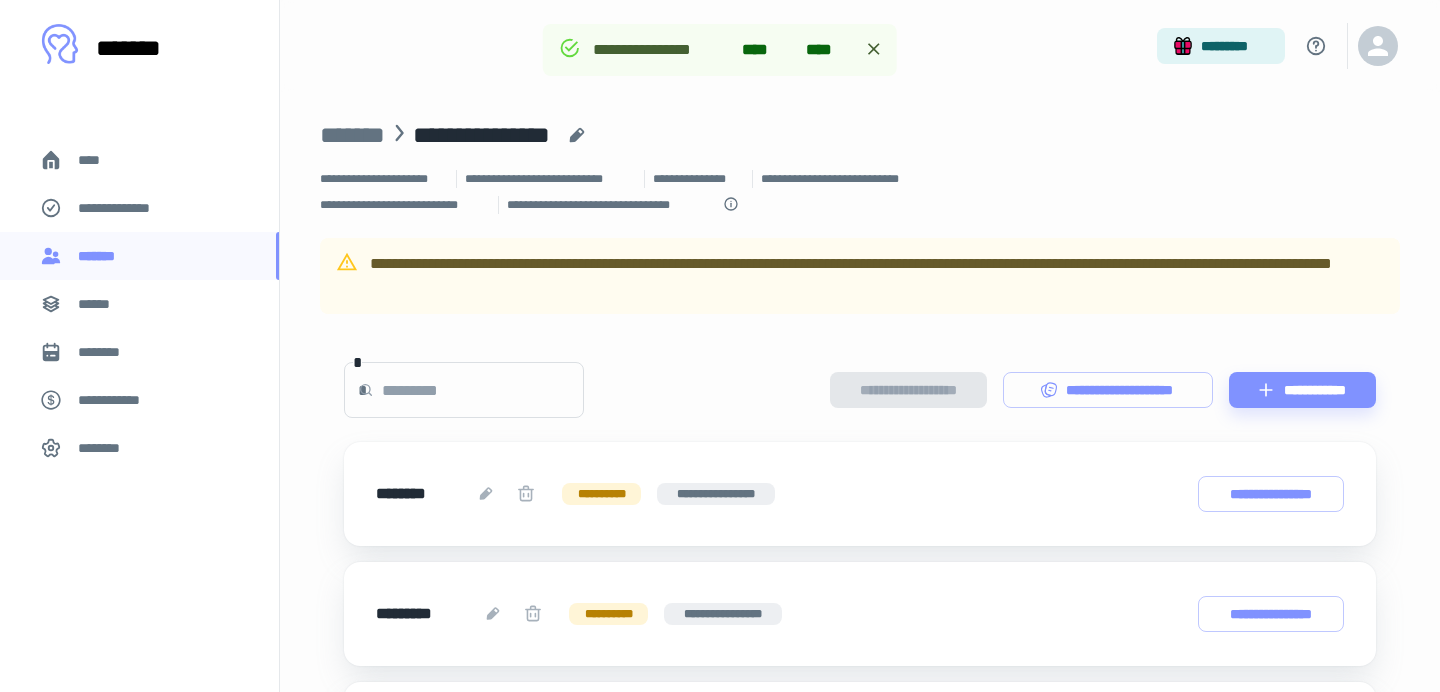 scroll, scrollTop: 508, scrollLeft: 0, axis: vertical 